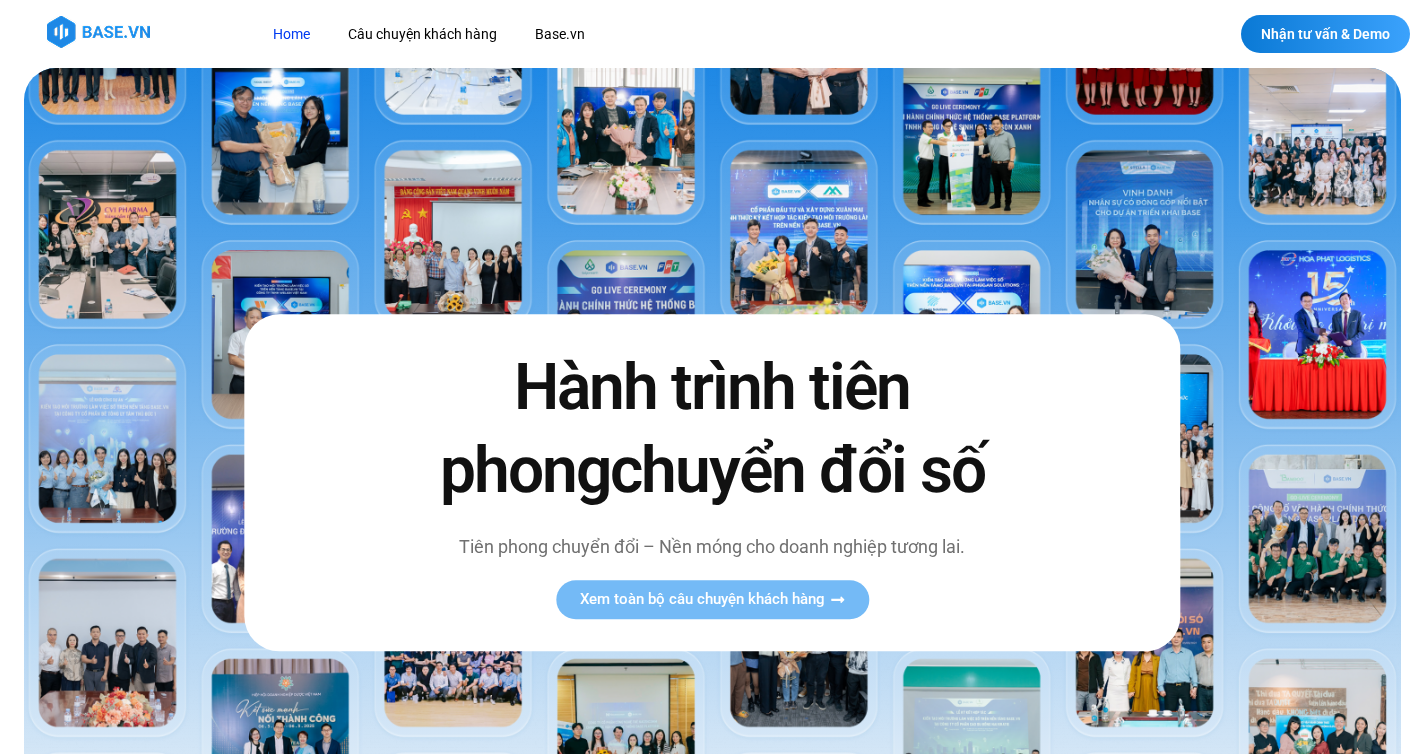 scroll, scrollTop: 0, scrollLeft: 0, axis: both 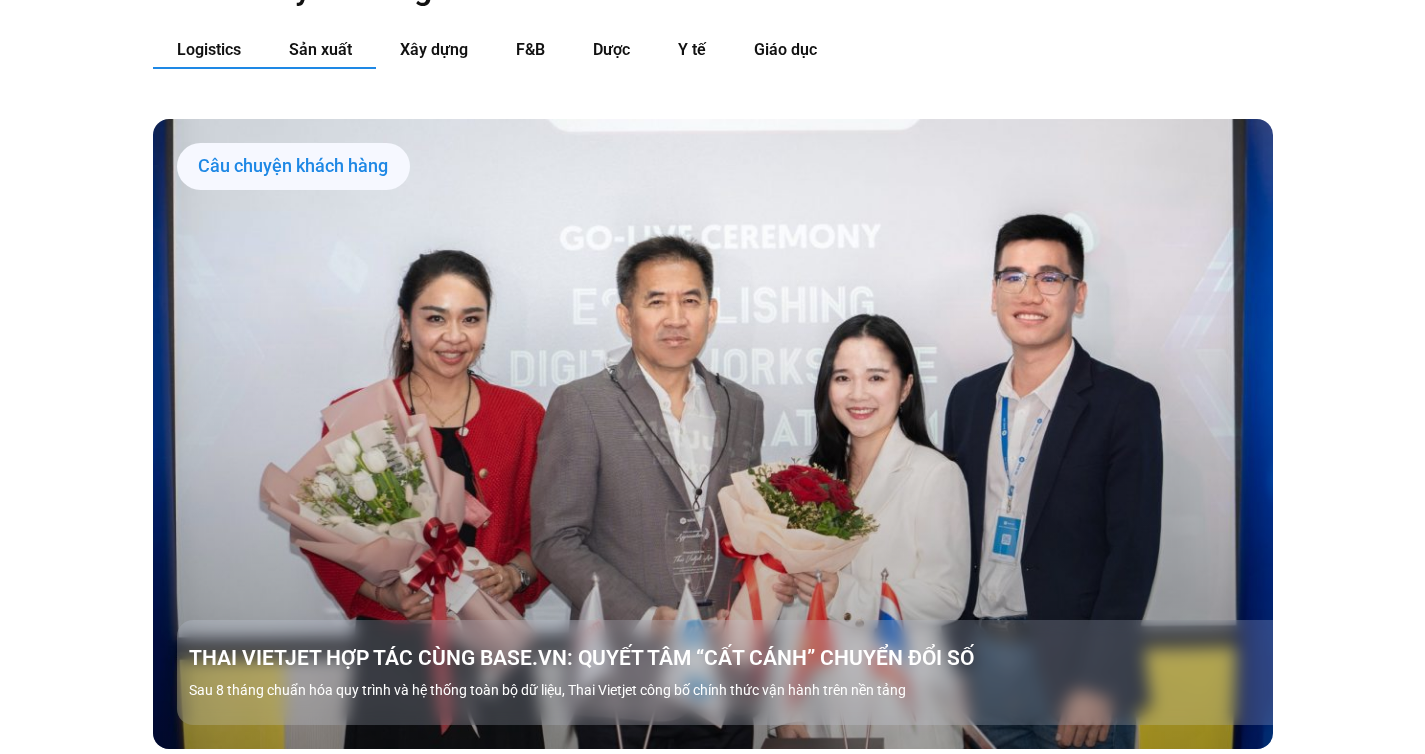 click on "Sản xuất" at bounding box center (320, 49) 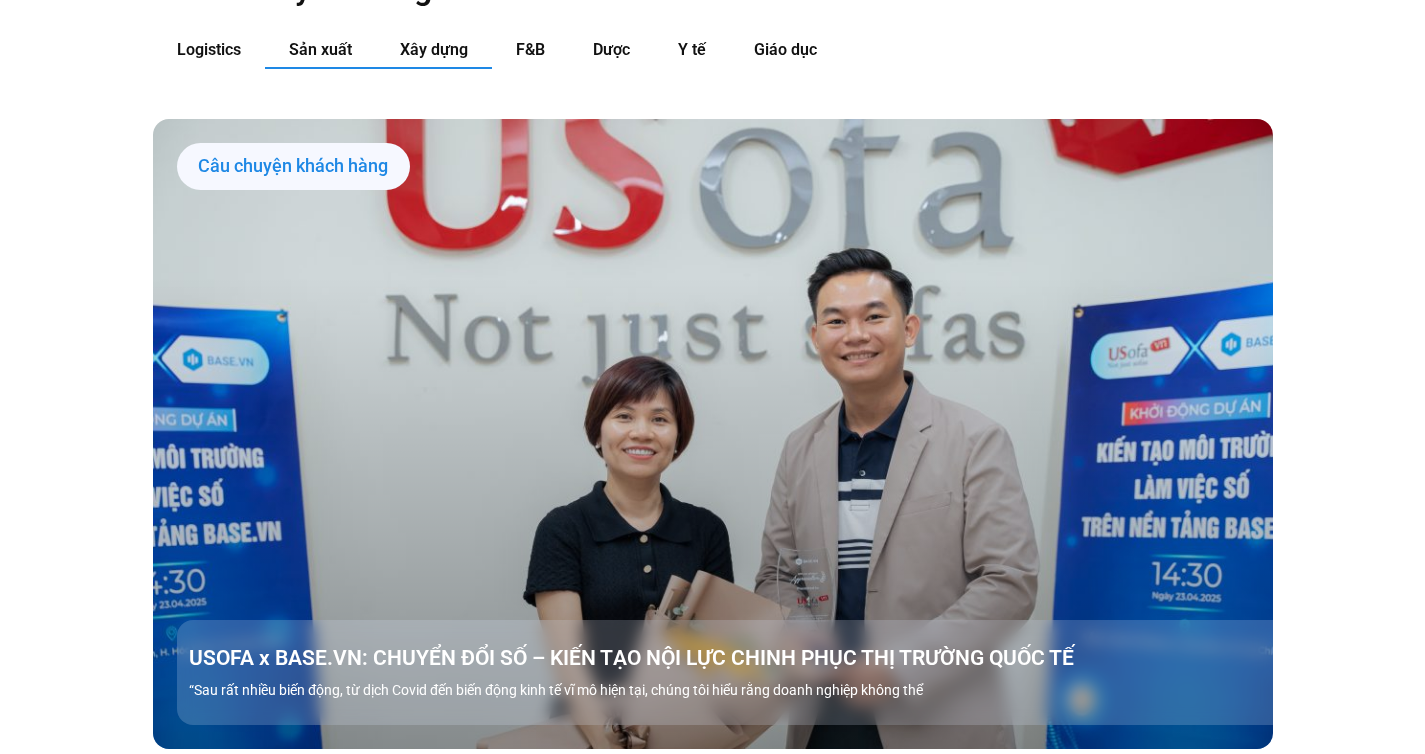 click on "Xây dựng" at bounding box center [434, 50] 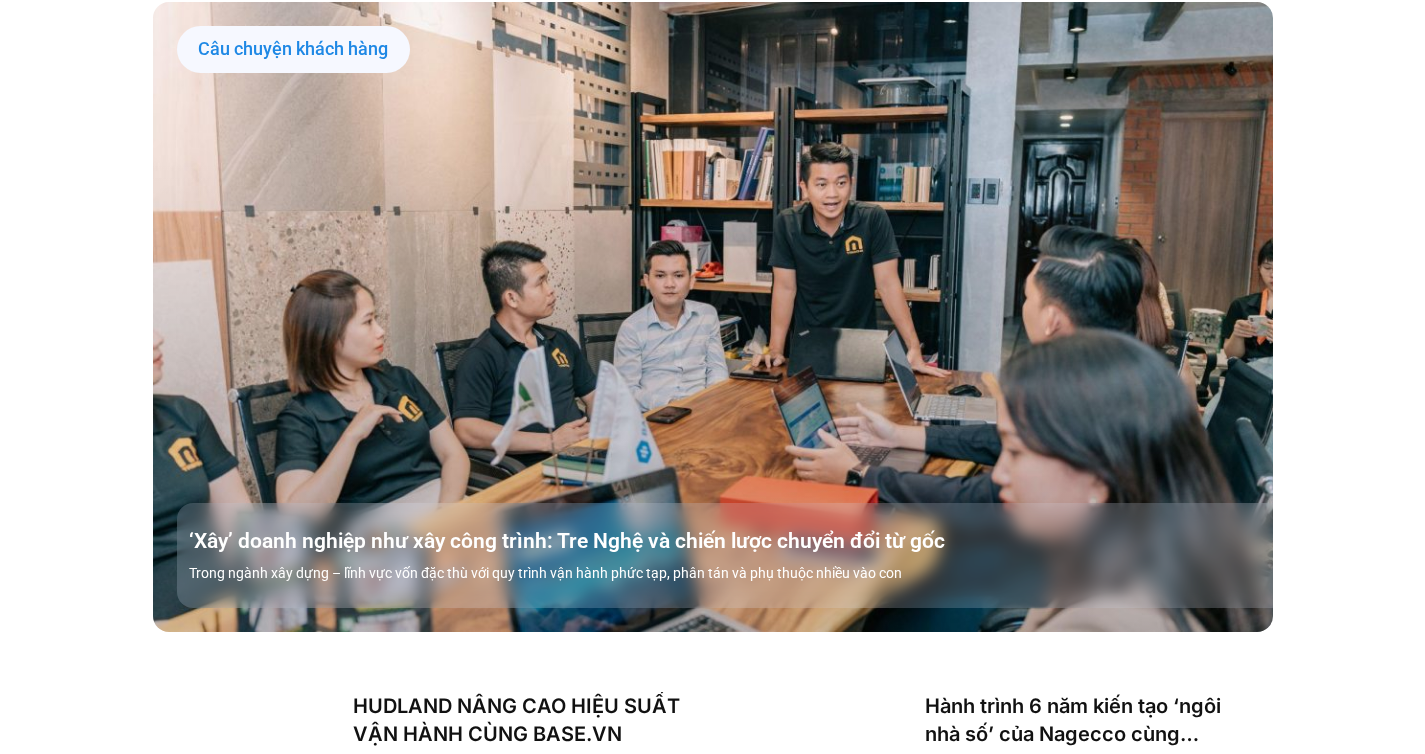 scroll, scrollTop: 1905, scrollLeft: 0, axis: vertical 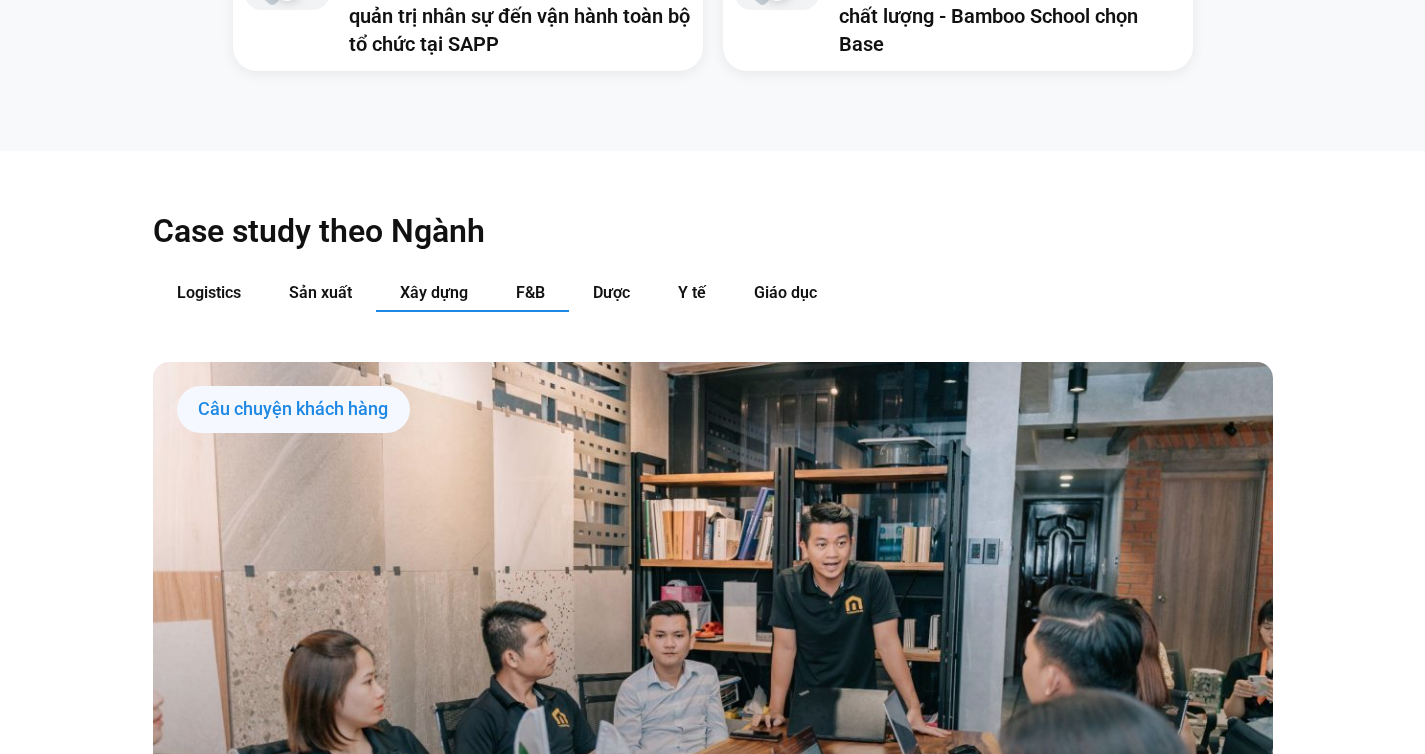 click on "F&B" at bounding box center [530, 292] 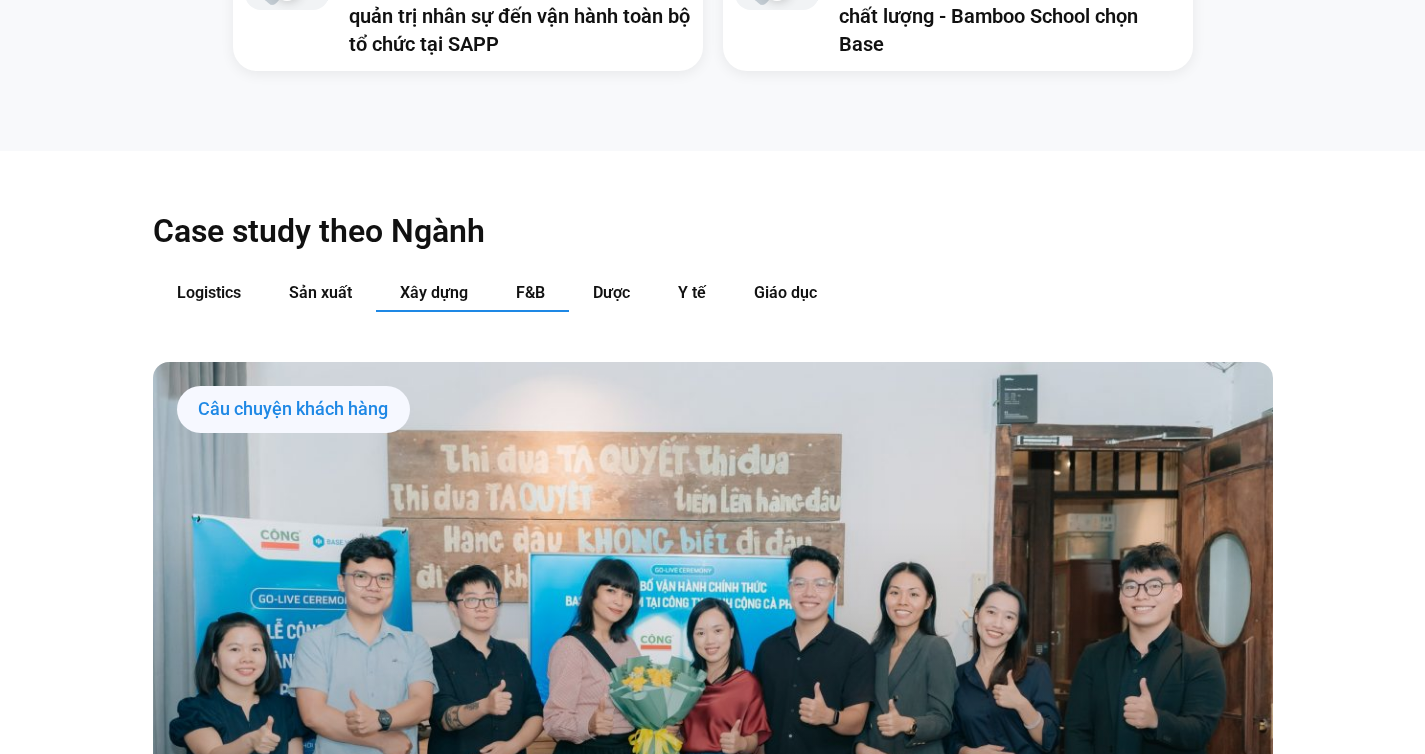 click on "Xây dựng" at bounding box center (434, 292) 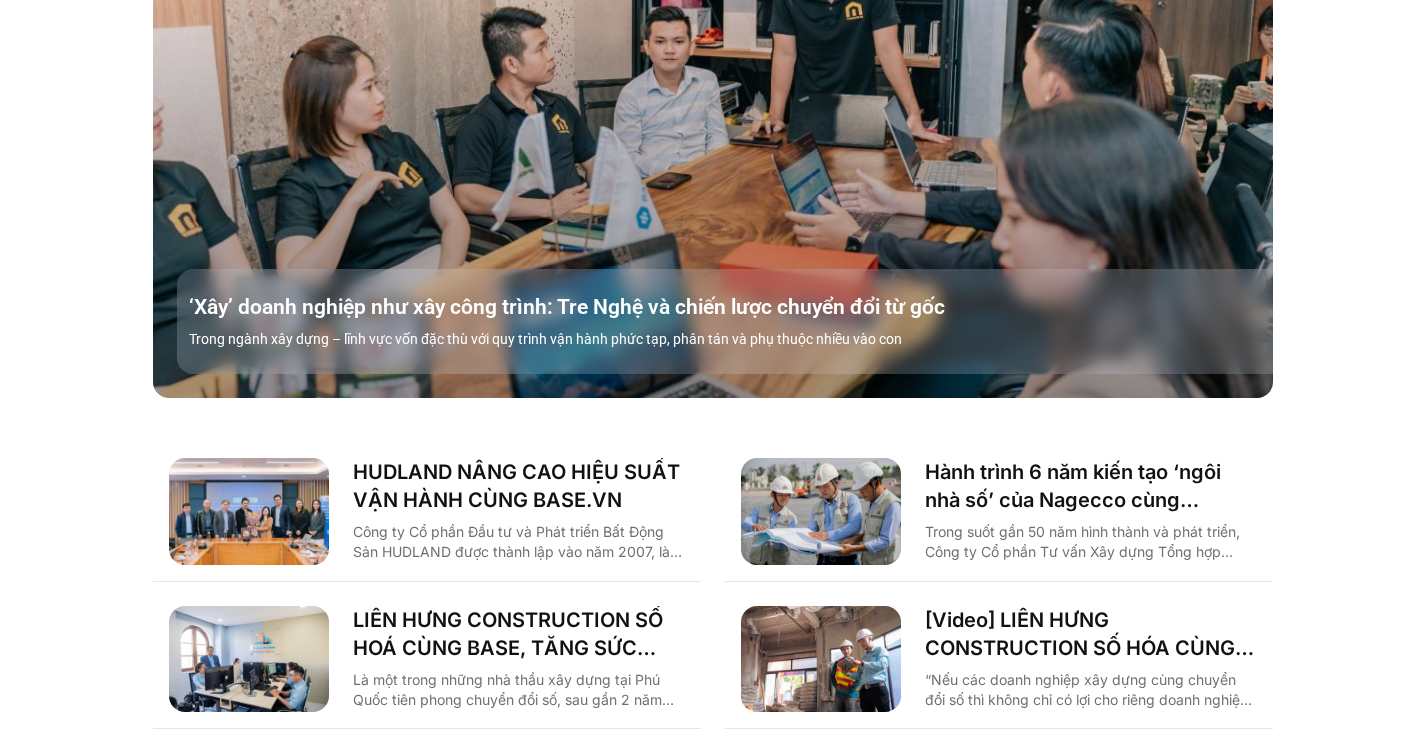 scroll, scrollTop: 2850, scrollLeft: 0, axis: vertical 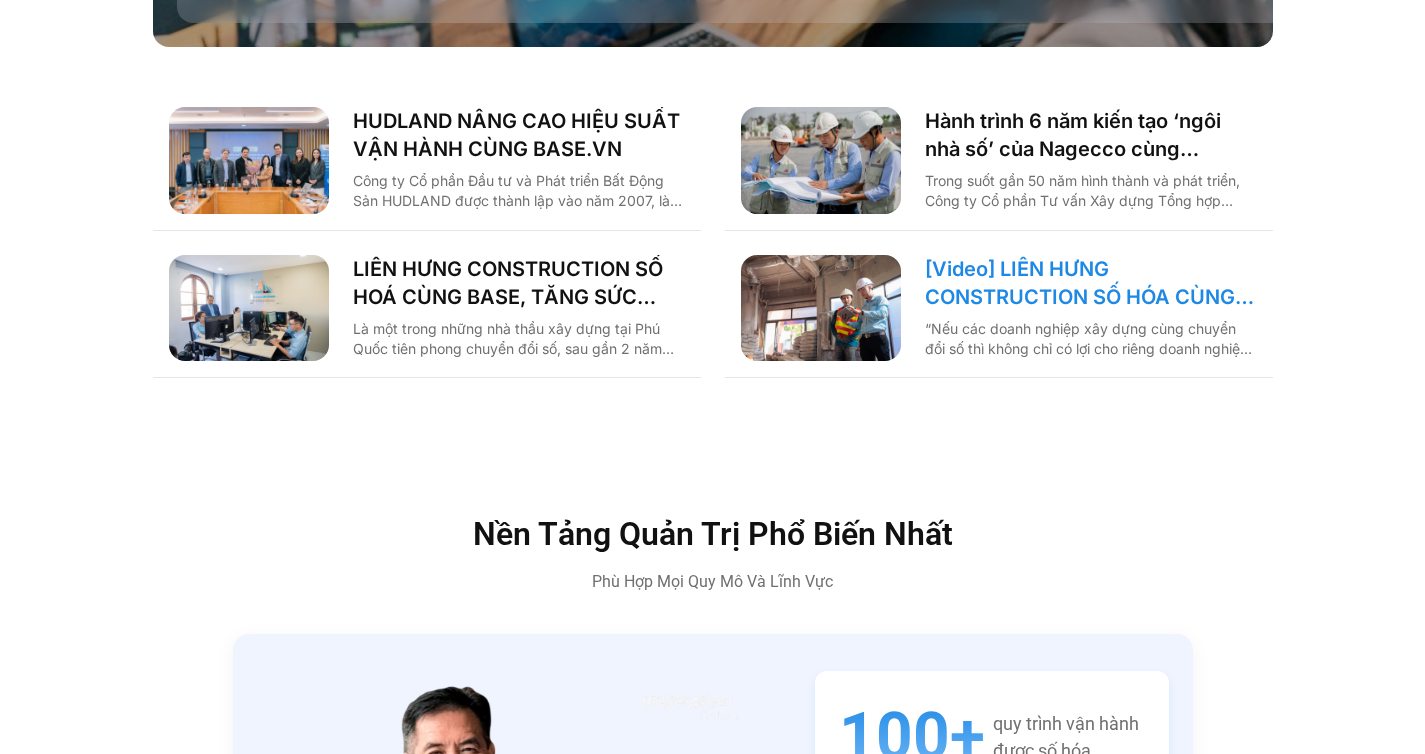 click on "[Video] LIÊN HƯNG CONSTRUCTION SỐ HÓA CÙNG BASE, TĂNG SỨC MẠNH NỘI TẠI KHAI PHÁ THỊ TRƯỜNG PHÚ QUỐC" at bounding box center [1091, 283] 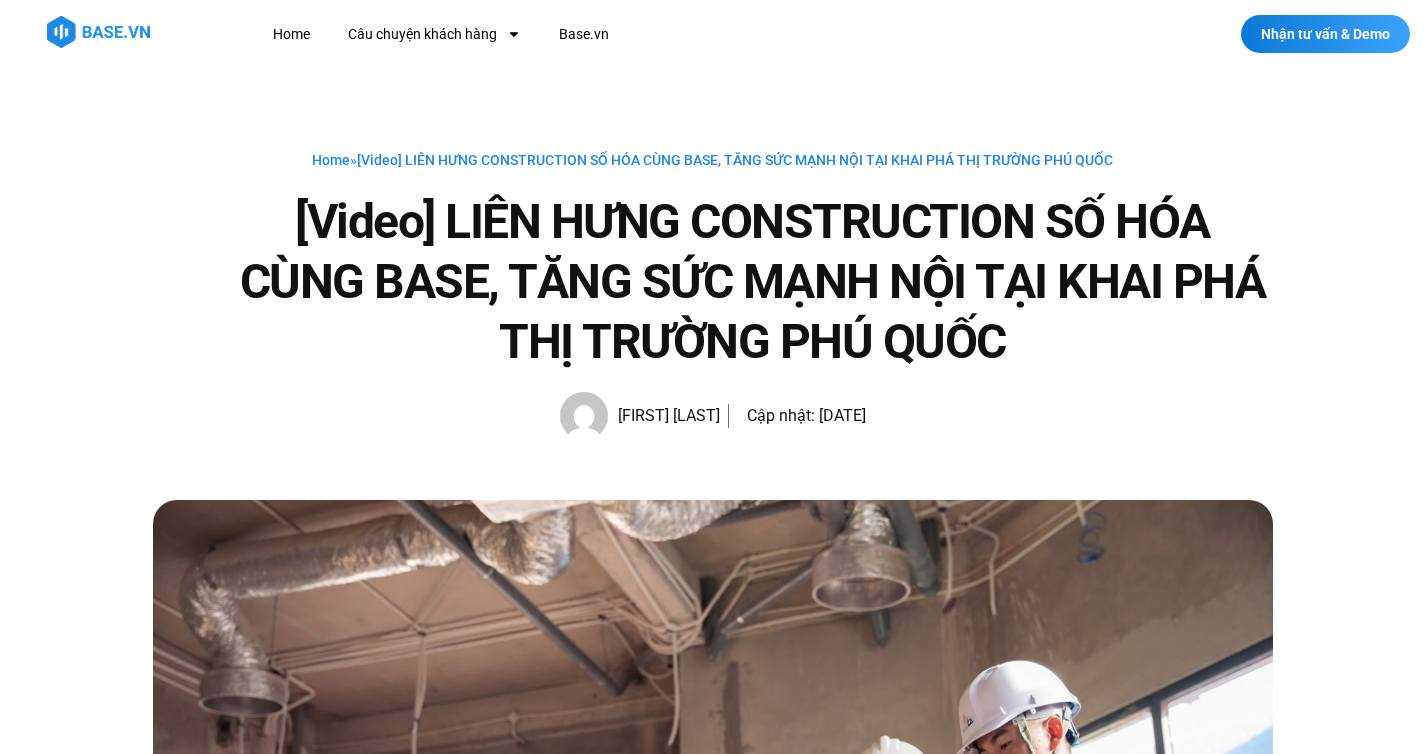 scroll, scrollTop: 0, scrollLeft: 0, axis: both 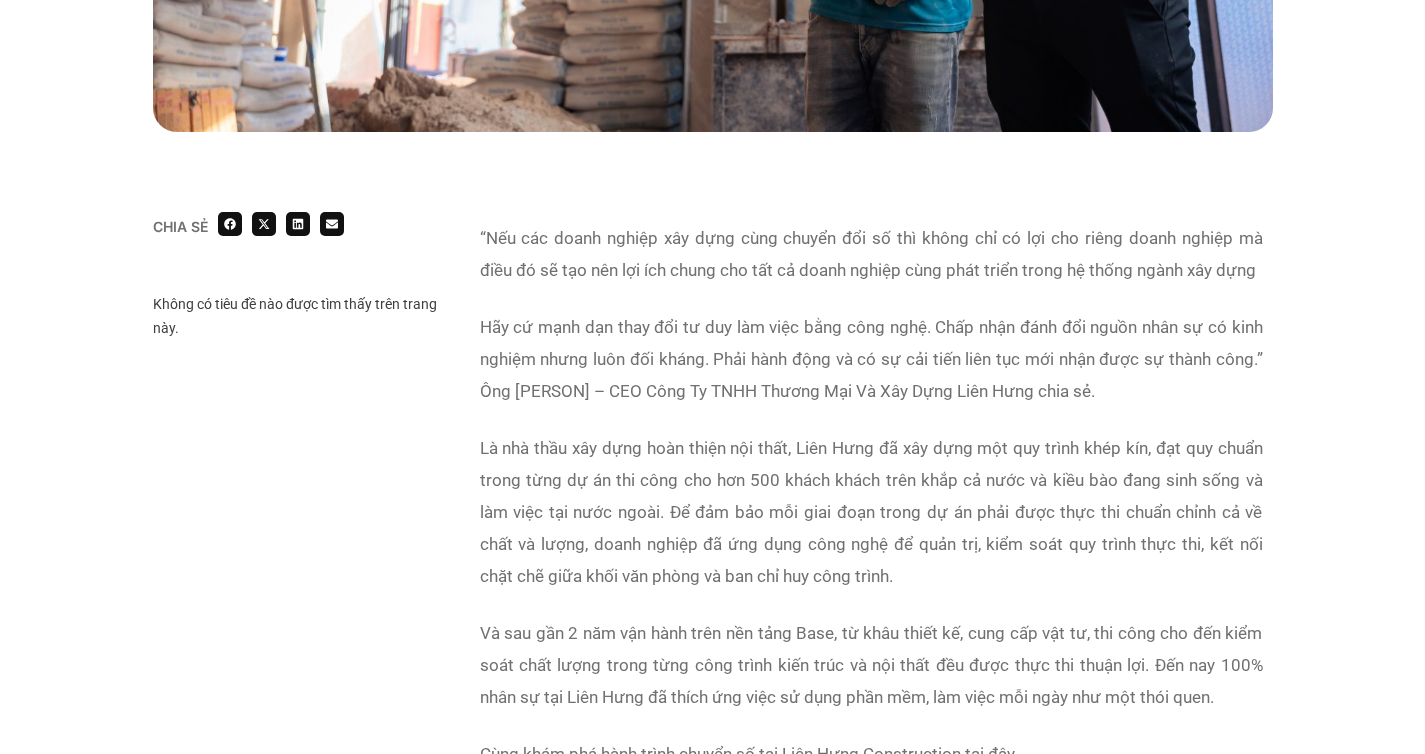 click on "Hãy cứ mạnh dạn thay đổi tư duy làm việc bằng công nghệ. Chấp nhận đánh đổi nguồn nhân sự có kinh nghiệm nhưng luôn đối kháng. Phải hành động và có sự cải tiến liên tục mới nhận được sự thành công.” Ông Trần Văn Chánh – CEO Công Ty TNHH Thương Mại Và Xây Dựng Liên Hưng chia sẻ." at bounding box center (871, 359) 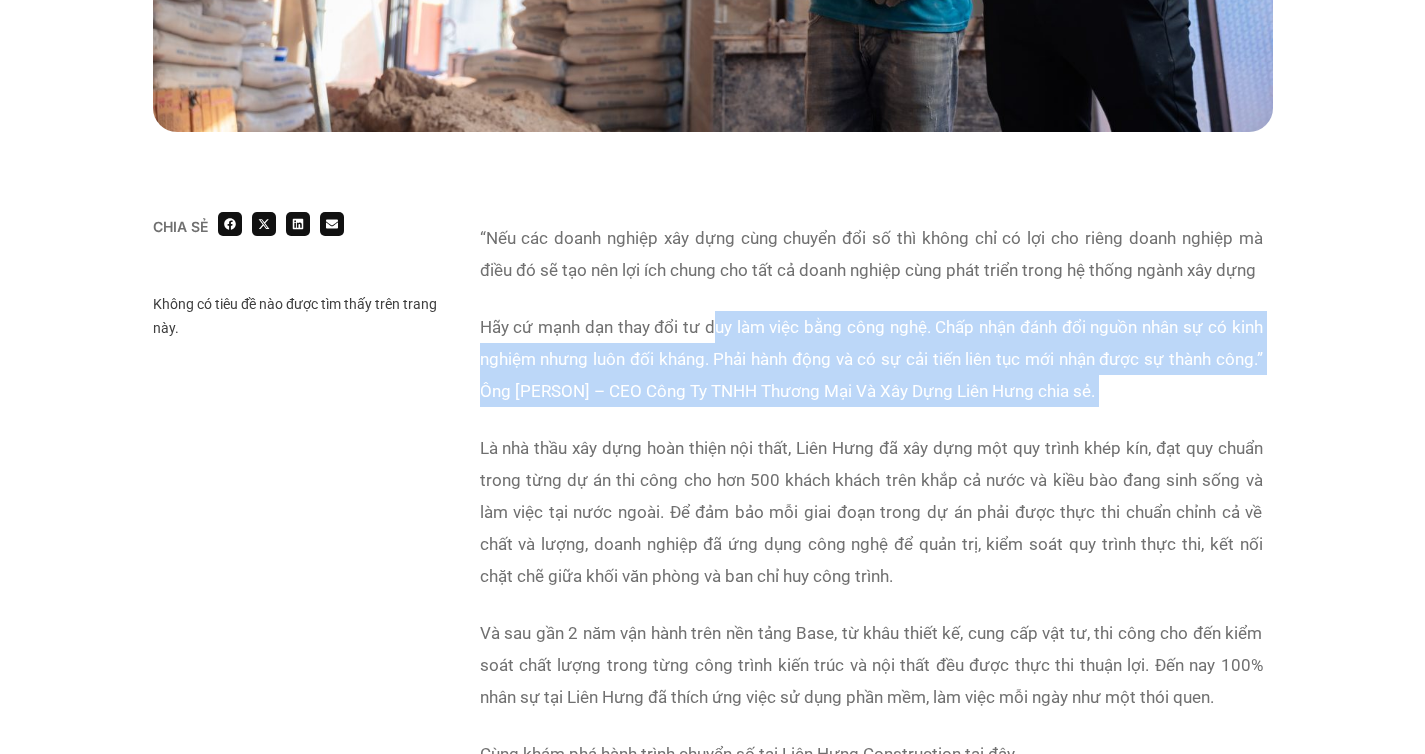 drag, startPoint x: 712, startPoint y: 321, endPoint x: 743, endPoint y: 420, distance: 103.74006 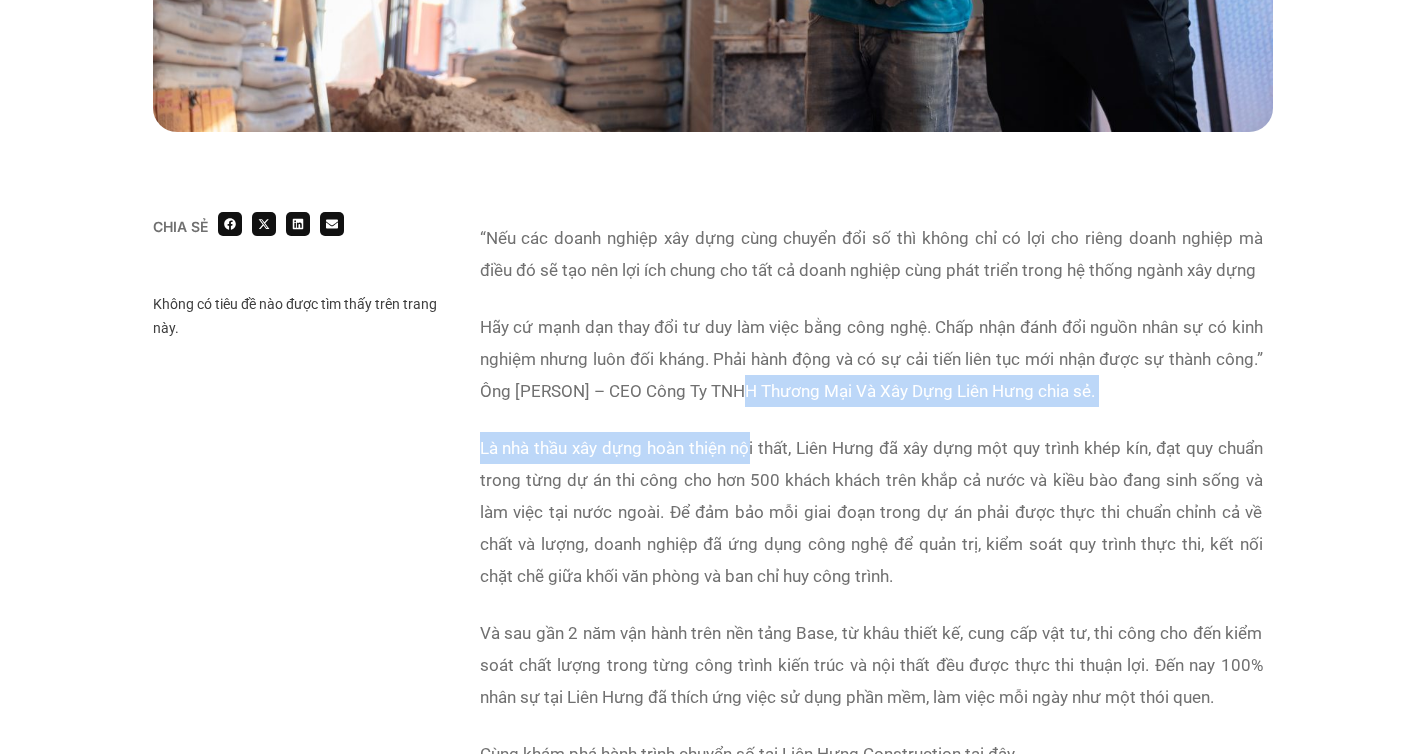 drag, startPoint x: 752, startPoint y: 445, endPoint x: 769, endPoint y: 501, distance: 58.5235 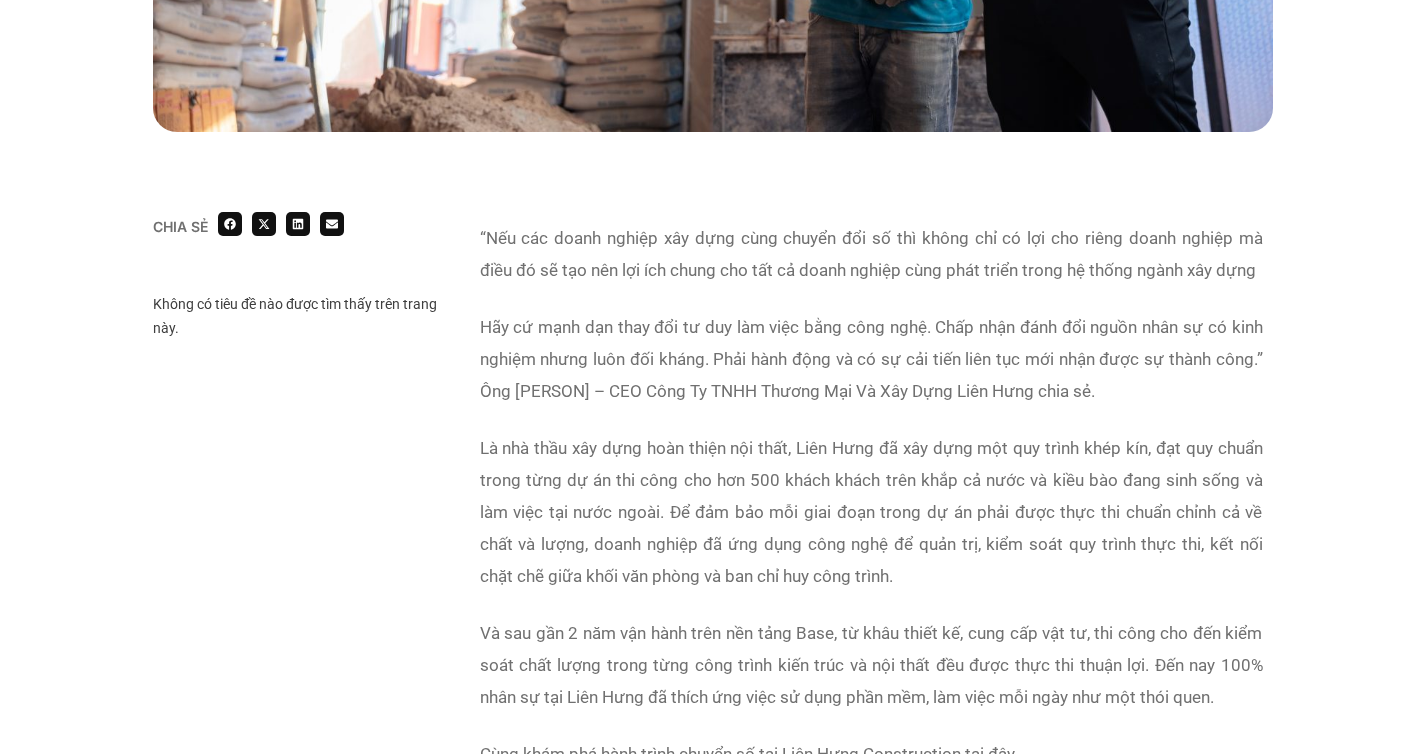 click on "Là nhà thầu xây dựng hoàn thiện nội thất, Liên Hưng đã xây dựng một quy trình khép kín, đạt quy chuẩn trong từng dự án thi công cho hơn 500 khách khách trên khắp cả nước và kiều bào đang sinh sống và làm việc tại nước ngoài. Để đảm bảo mỗi giai đoạn trong dự án phải được thực thi chuẩn chỉnh cả về chất và lượng, doanh nghiệp đã ứng dụng công nghệ để quản trị, kiểm soát quy trình thực thi, kết nối chặt chẽ giữa khối văn phòng và ban chỉ huy công trình." at bounding box center (871, 512) 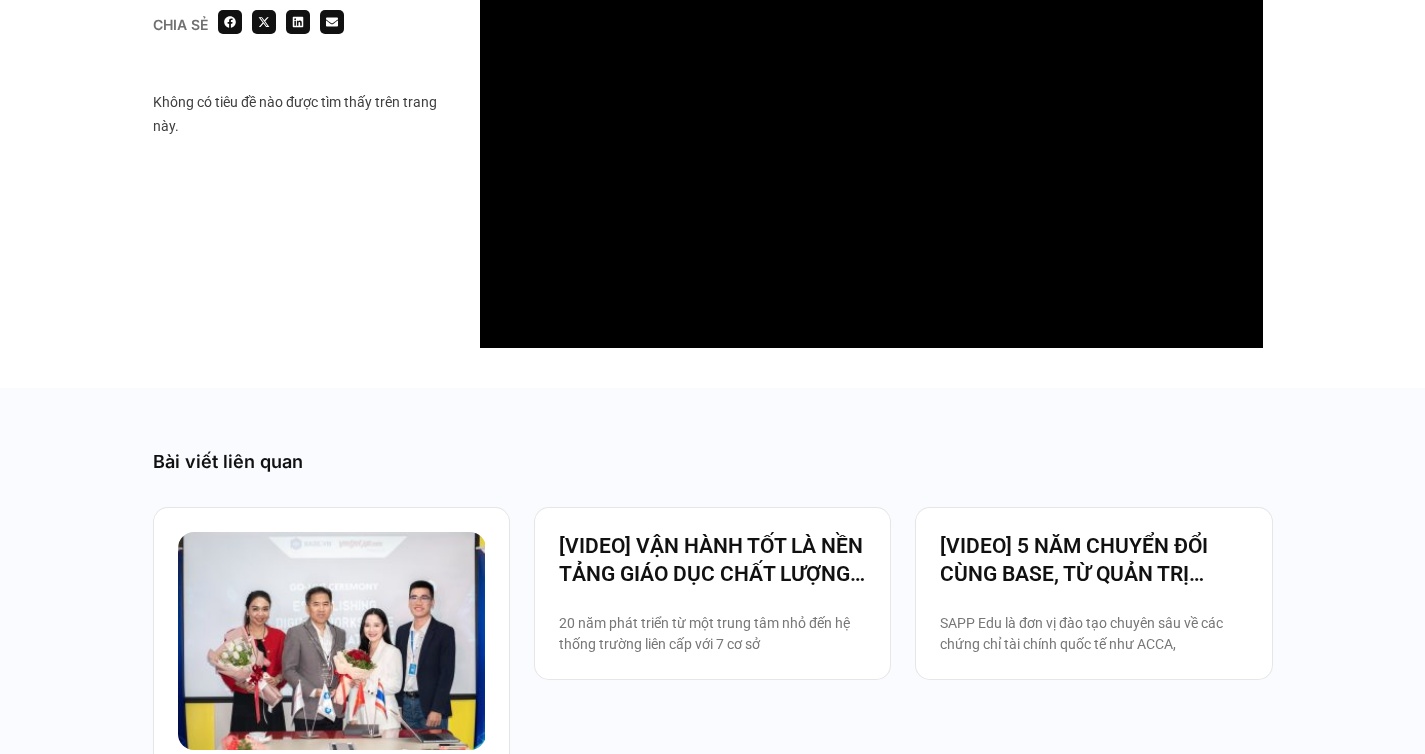 scroll, scrollTop: 2361, scrollLeft: 0, axis: vertical 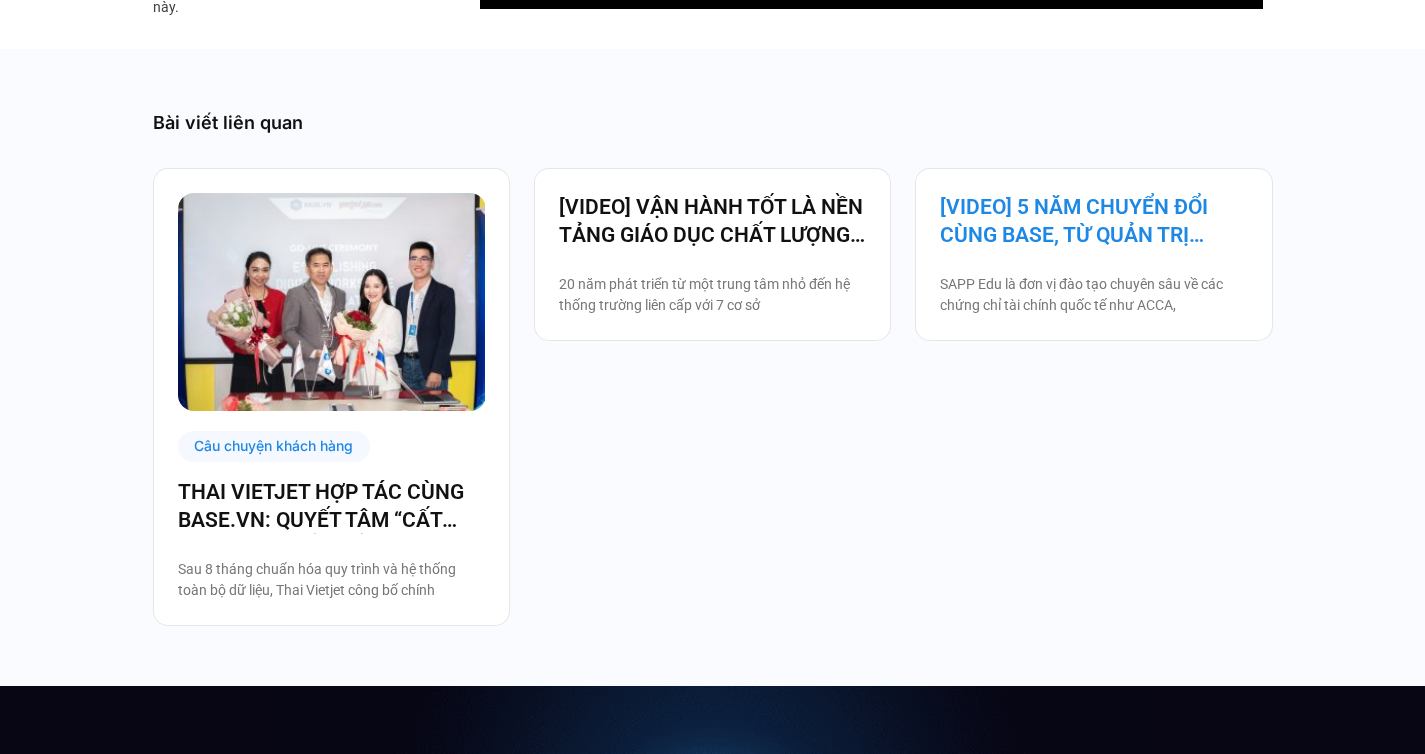 click on "[VIDEO] 5 NĂM CHUYỂN ĐỔI CÙNG BASE, TỪ QUẢN TRỊ NHÂN SỰ ĐẾN VẬN HÀNH TOÀN BỘ TỔ CHỨC TẠI SAPP" at bounding box center (1093, 221) 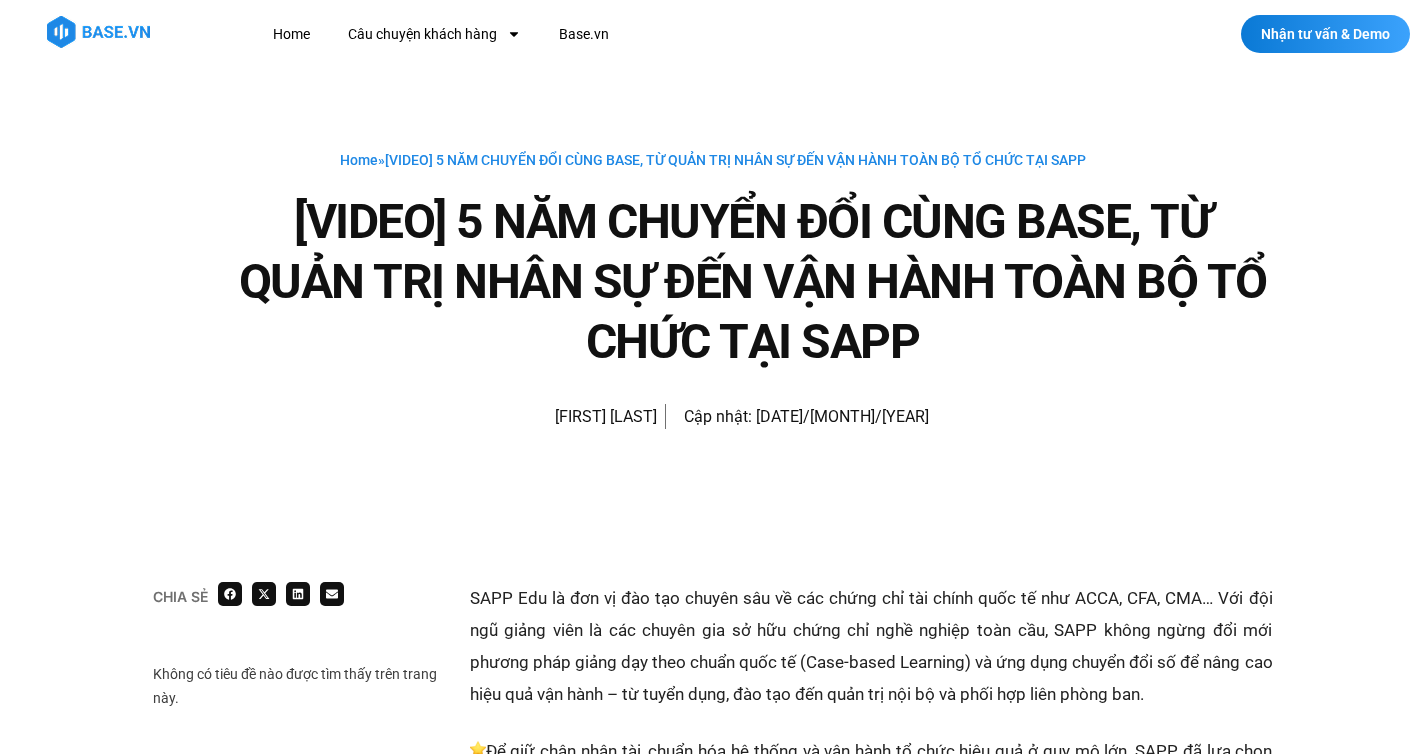 scroll, scrollTop: 0, scrollLeft: 0, axis: both 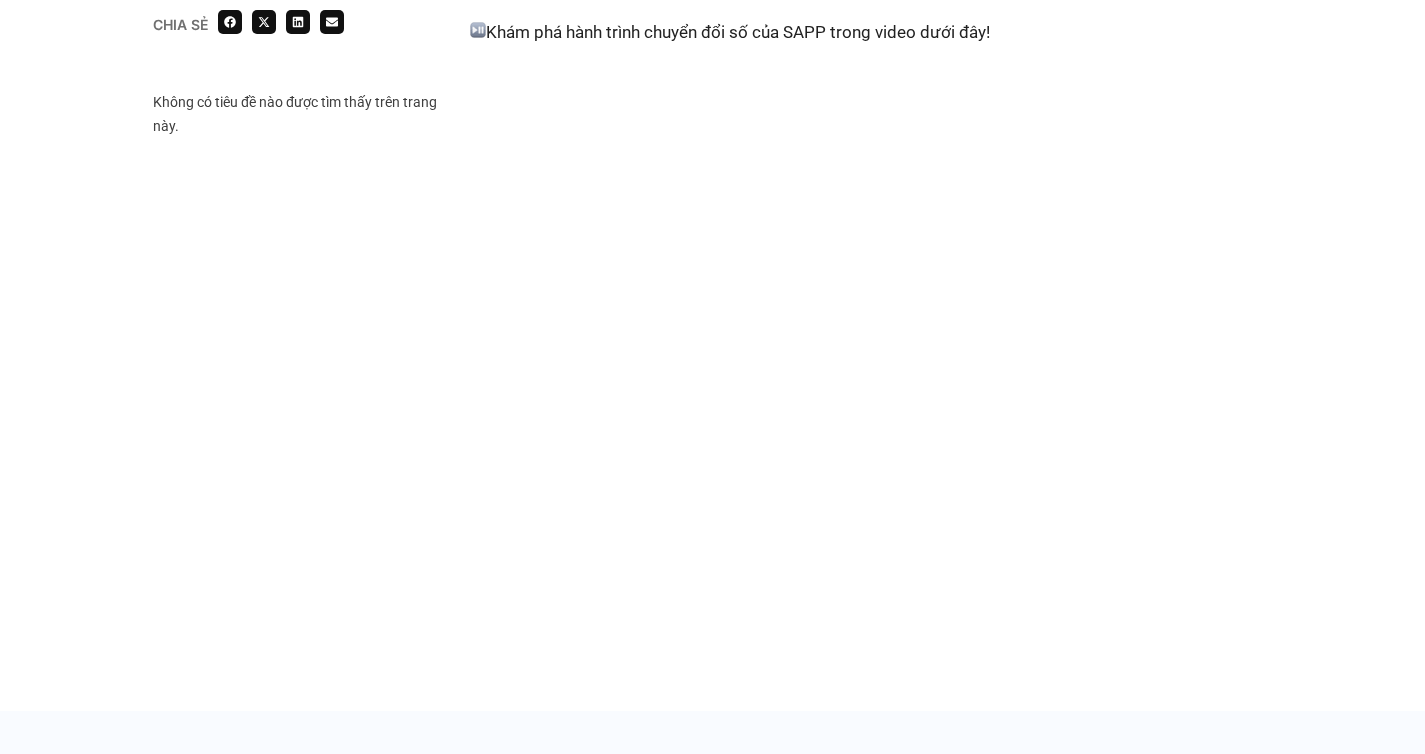 click on "Chia sẻ
Không có tiêu đề nào được tìm thấy trên trang này.
Chia sẻ" at bounding box center (713, -15) 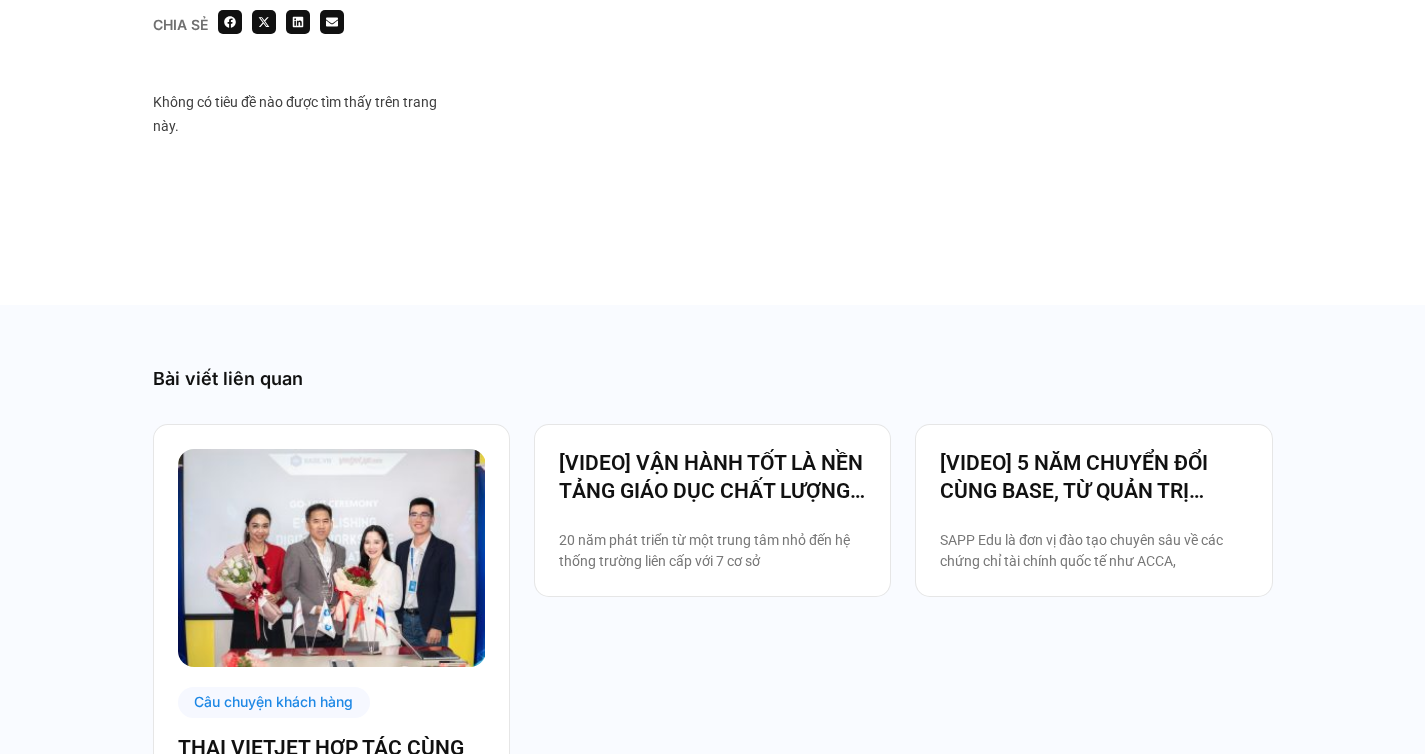 click on "Bài viết liên quan
Câu chuyện khách hàng
THAI VIETJET HỢP TÁC CÙNG BASE.VN: QUYẾT TÂM “CẤT CÁNH” CHUYỂN ĐỔI SỐ
Sau 8 tháng chuẩn hóa quy trình và hệ thống toàn bộ dữ liệu, Thai Vietjet công bố chính
[VIDEO] VẬN HÀNH TỐT LÀ NỀN TẢNG GIÁO DỤC CHẤT LƯỢNG – BAMBOO SCHOOL CHỌN BASE
20 năm phát triển từ một trung tâm nhỏ đến hệ thống trường liên cấp với 7 cơ sở
[VIDEO] 5 NĂM CHUYỂN ĐỔI CÙNG BASE, TỪ QUẢN TRỊ NHÂN SỰ ĐẾN VẬN HÀNH TOÀN BỘ TỔ CHỨC TẠI SAPP
SAPP Edu là đơn vị đào tạo chuyên sâu về các chứng chỉ tài chính quốc tế như ACCA," at bounding box center [713, 623] 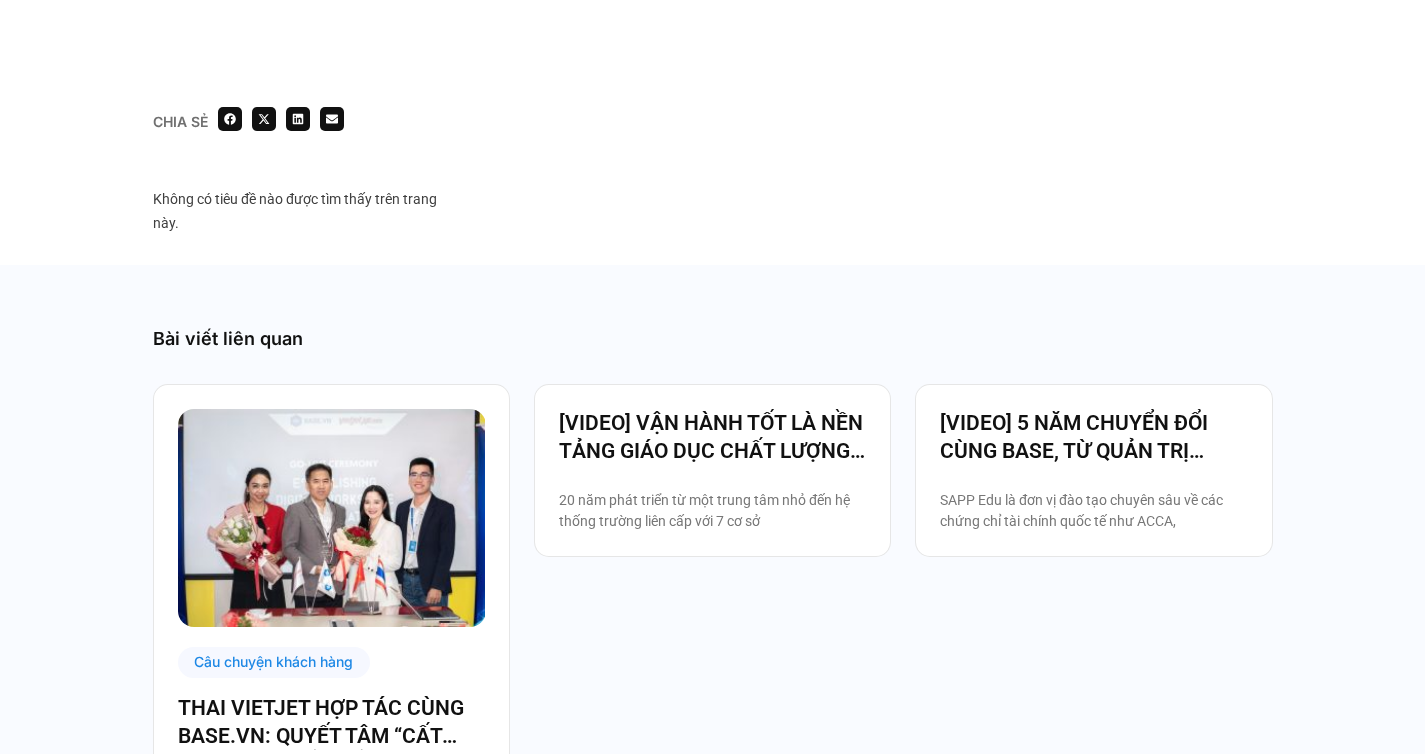 scroll, scrollTop: 1998, scrollLeft: 0, axis: vertical 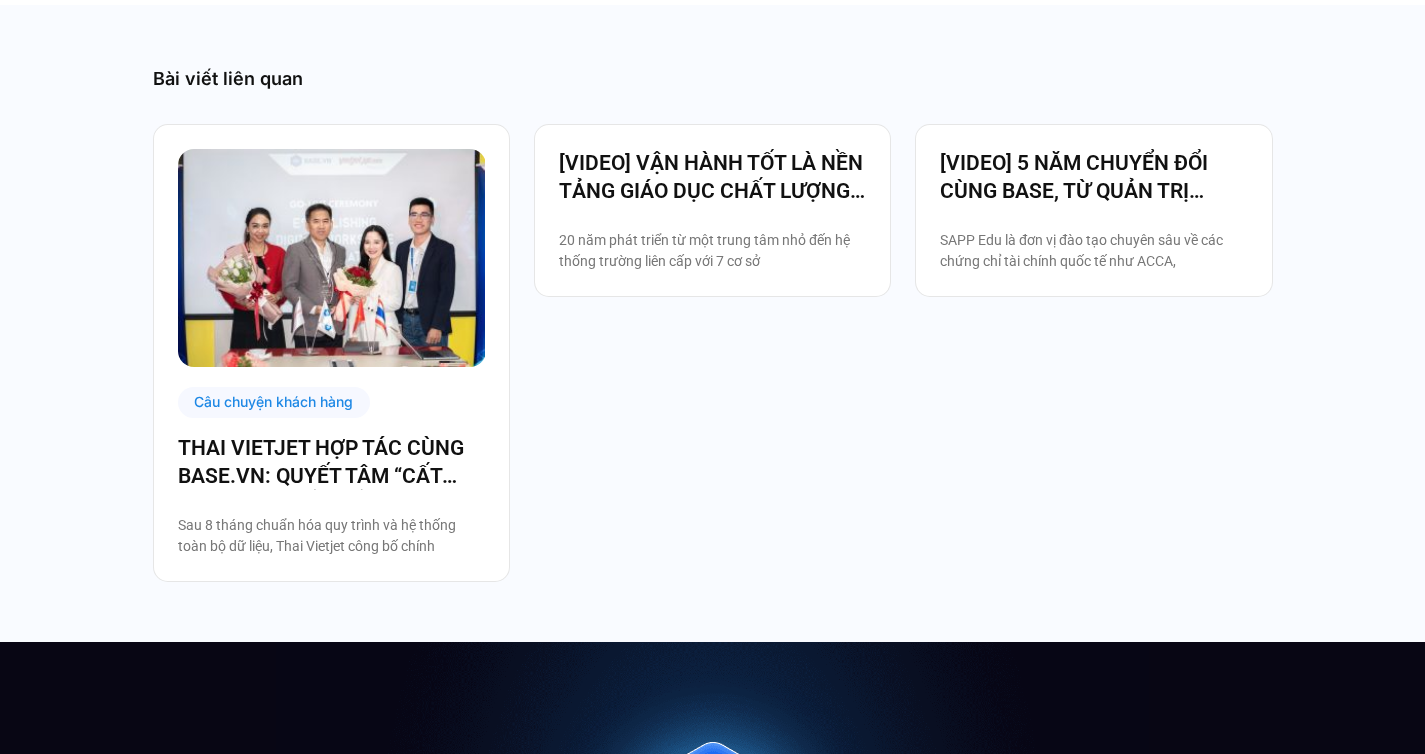 click on "Bài viết liên quan
Câu chuyện khách hàng
THAI VIETJET HỢP TÁC CÙNG BASE.VN: QUYẾT TÂM “CẤT CÁNH” CHUYỂN ĐỔI SỐ
Sau 8 tháng chuẩn hóa quy trình và hệ thống toàn bộ dữ liệu, Thai Vietjet công bố chính
[VIDEO] VẬN HÀNH TỐT LÀ NỀN TẢNG GIÁO DỤC CHẤT LƯỢNG – BAMBOO SCHOOL CHỌN BASE
20 năm phát triển từ một trung tâm nhỏ đến hệ thống trường liên cấp với 7 cơ sở
[VIDEO] 5 NĂM CHUYỂN ĐỔI CÙNG BASE, TỪ QUẢN TRỊ NHÂN SỰ ĐẾN VẬN HÀNH TOÀN BỘ TỔ CHỨC TẠI SAPP
SAPP Edu là đơn vị đào tạo chuyên sâu về các chứng chỉ tài chính quốc tế như ACCA," at bounding box center [712, 323] 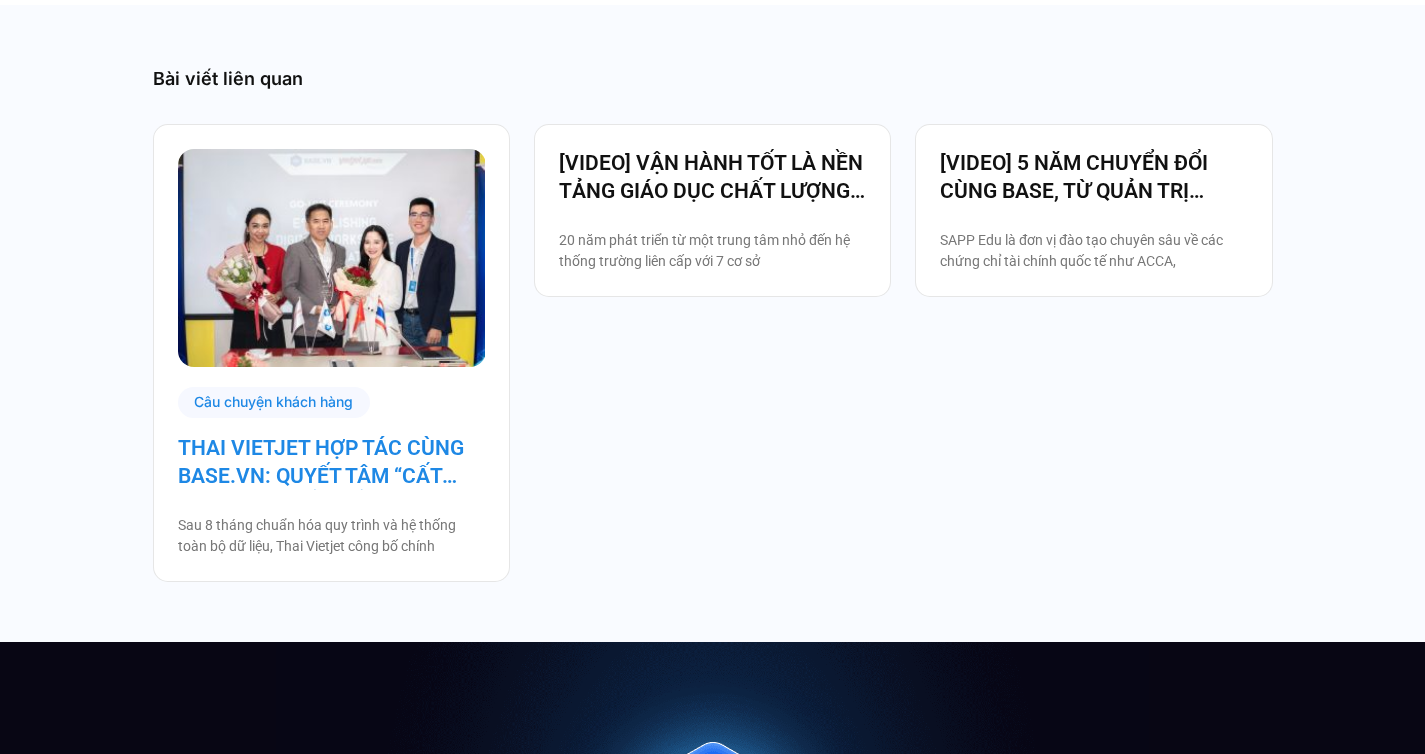 click on "THAI VIETJET HỢP TÁC CÙNG BASE.VN: QUYẾT TÂM “CẤT CÁNH” CHUYỂN ĐỔI SỐ" at bounding box center [331, 462] 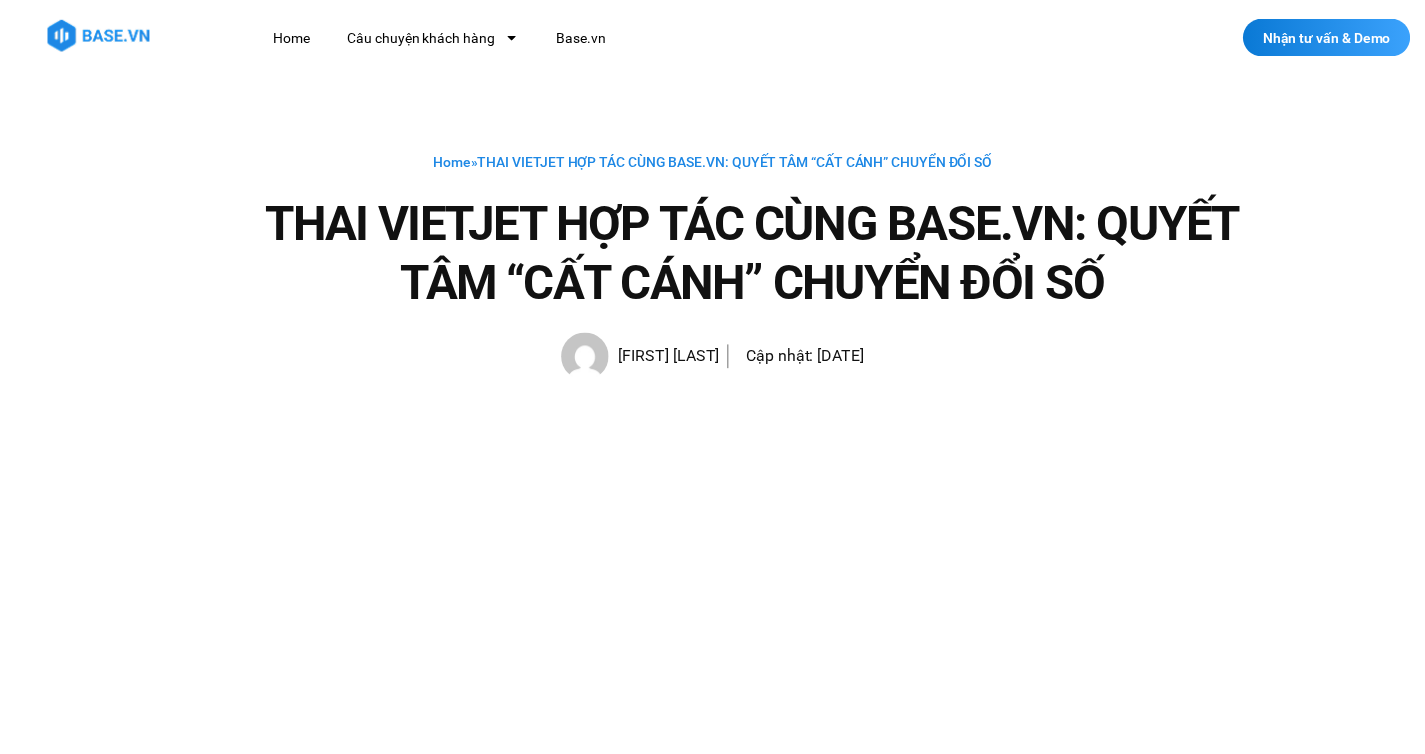 scroll, scrollTop: 0, scrollLeft: 0, axis: both 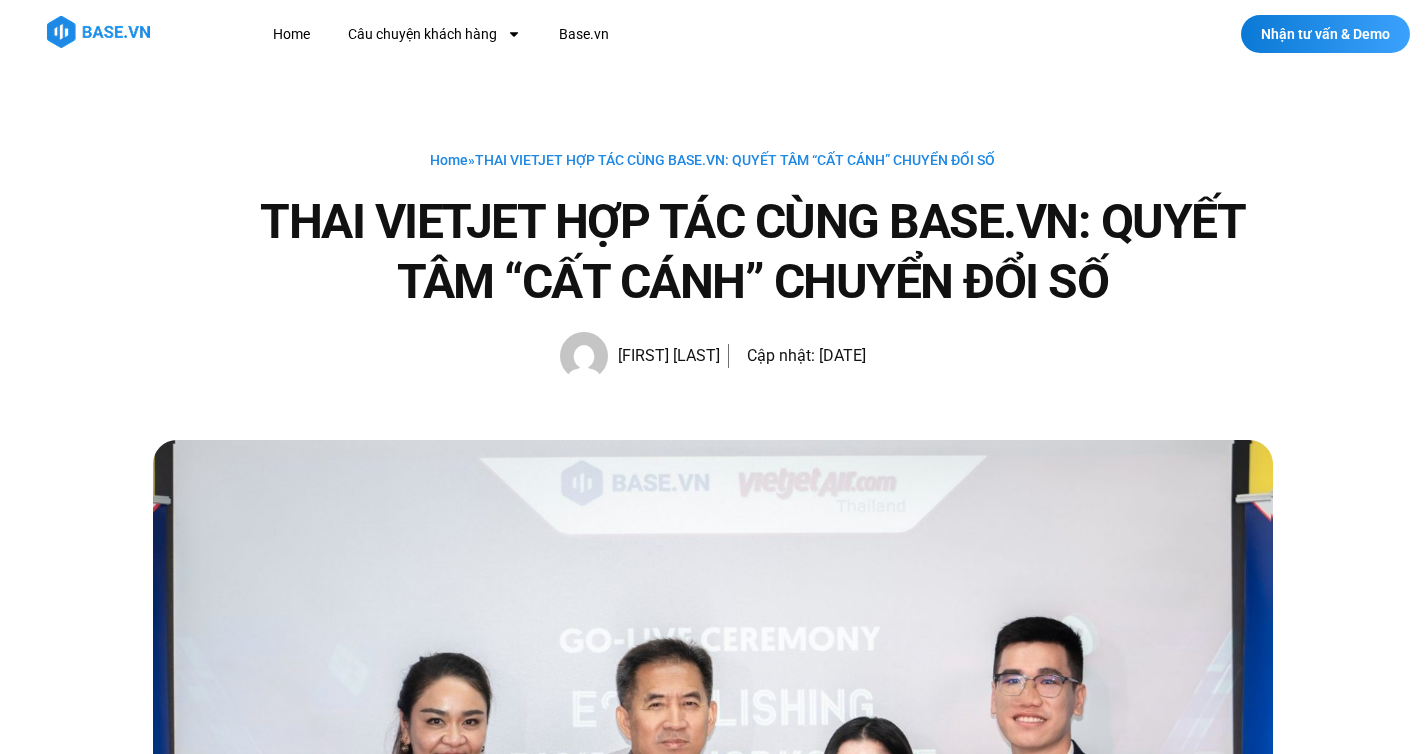 click on "Home  »  THAI VIETJET HỢP TÁC CÙNG BASE.VN: QUYẾT TÂM “CẤT CÁNH” CHUYỂN ĐỔI SỐ
THAI VIETJET HỢP TÁC CÙNG BASE.VN: QUYẾT TÂM “CẤT CÁNH” CHUYỂN ĐỔI SỐ
Hạnh Hoàng
Cập nhật:
05/08/2025" at bounding box center [712, 254] 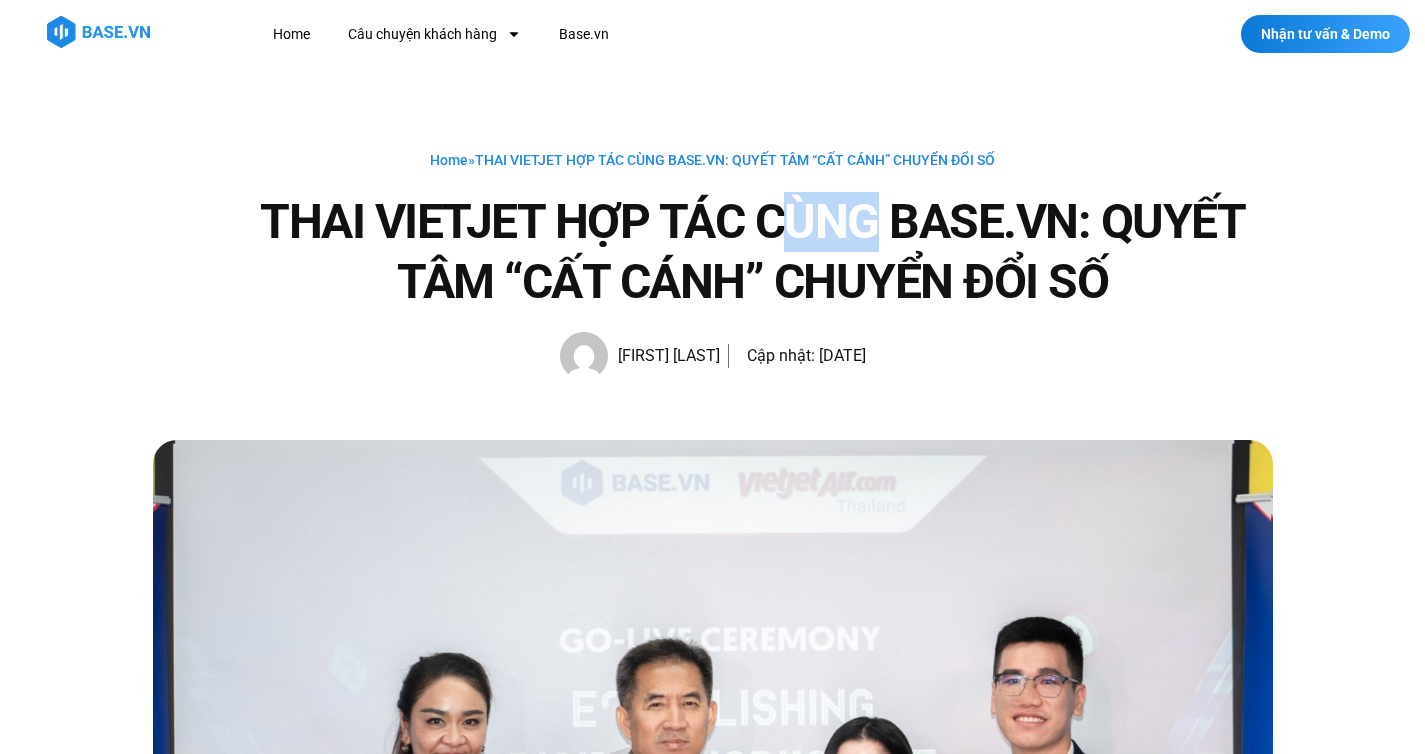 drag, startPoint x: 787, startPoint y: 223, endPoint x: 943, endPoint y: 248, distance: 157.99051 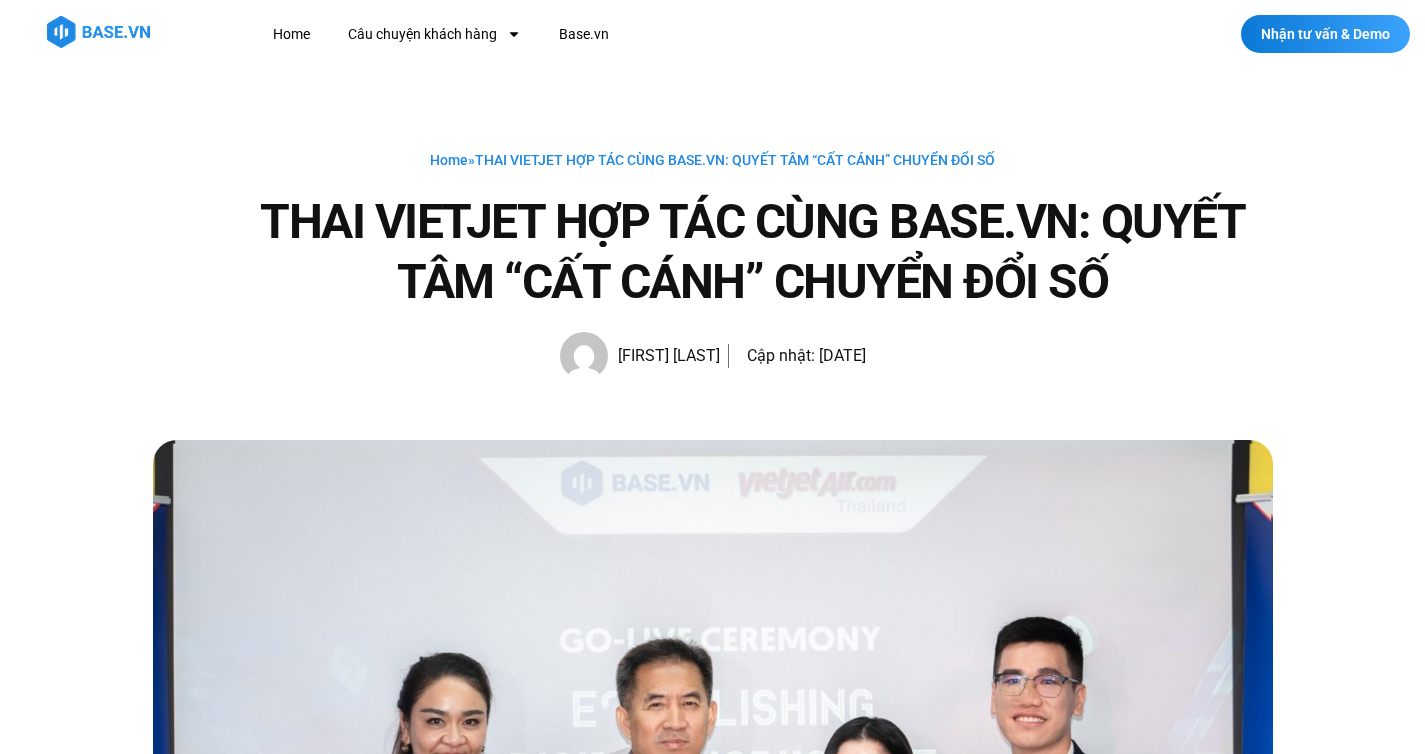 click on "THAI VIETJET HỢP TÁC CÙNG BASE.VN: QUYẾT TÂM “CẤT CÁNH” CHUYỂN ĐỔI SỐ" at bounding box center (753, 252) 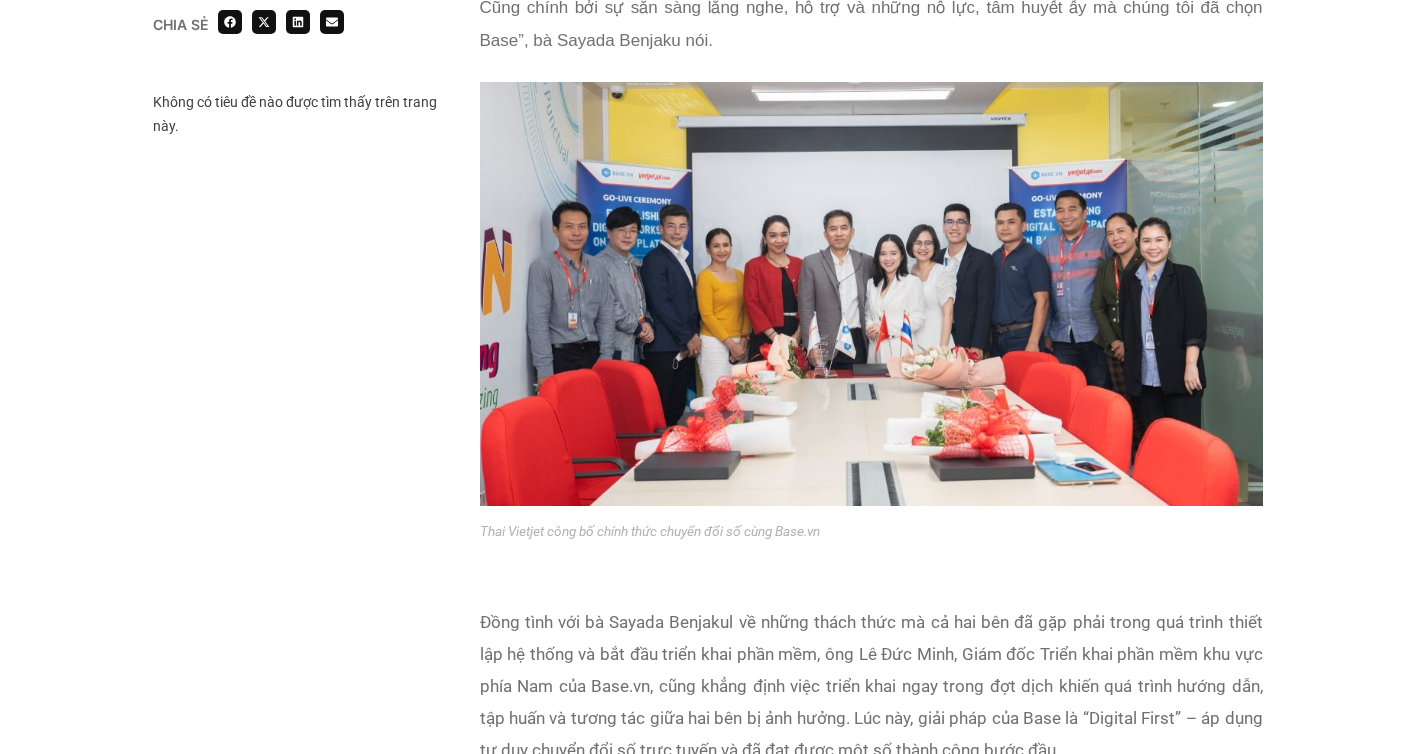 scroll, scrollTop: 3197, scrollLeft: 0, axis: vertical 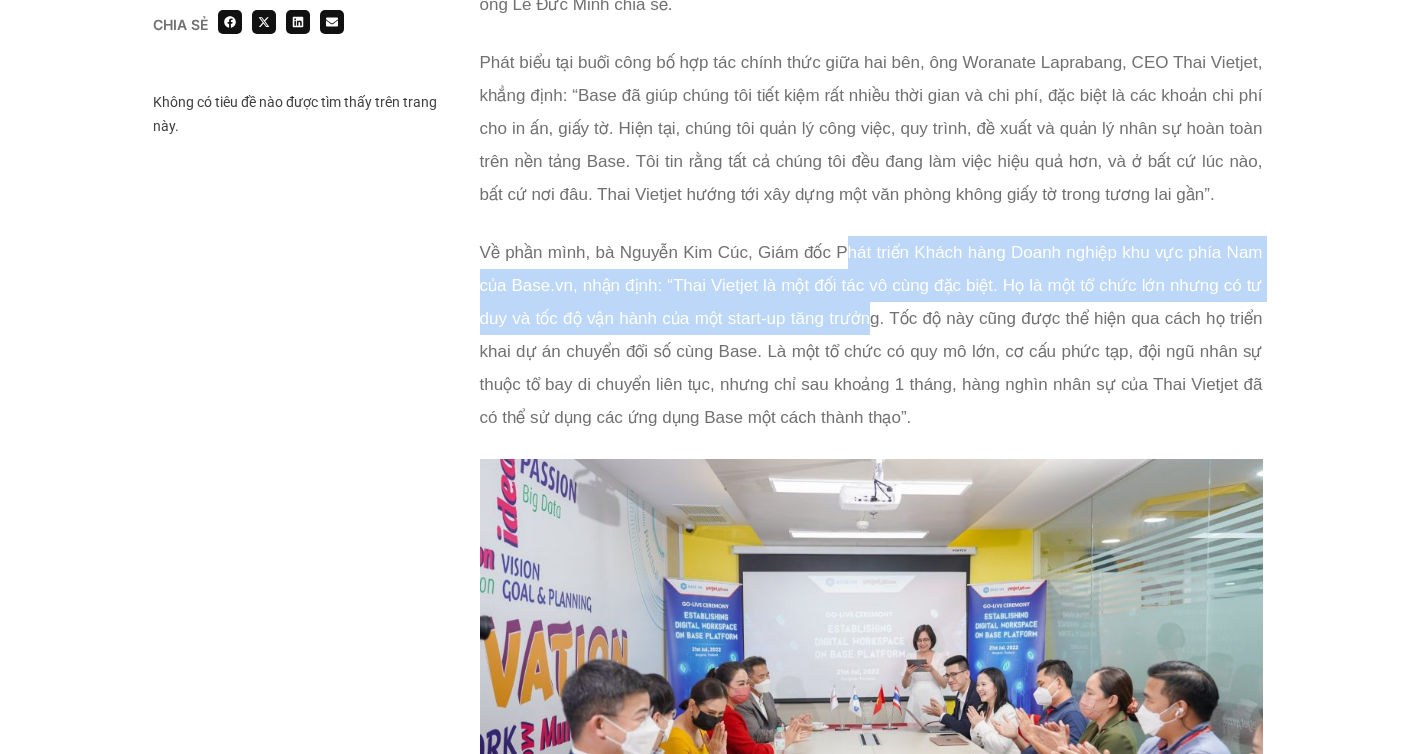 drag, startPoint x: 849, startPoint y: 255, endPoint x: 894, endPoint y: 329, distance: 86.608315 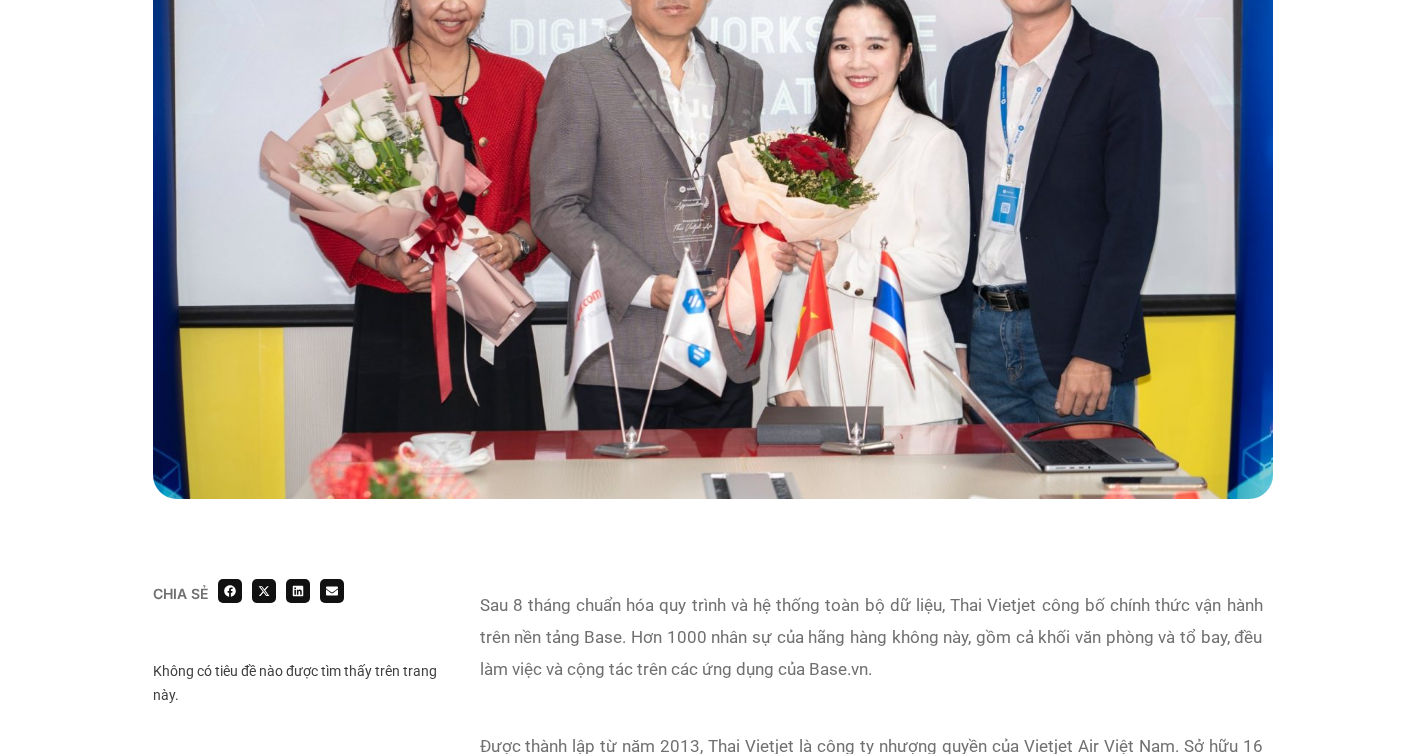 scroll, scrollTop: 0, scrollLeft: 0, axis: both 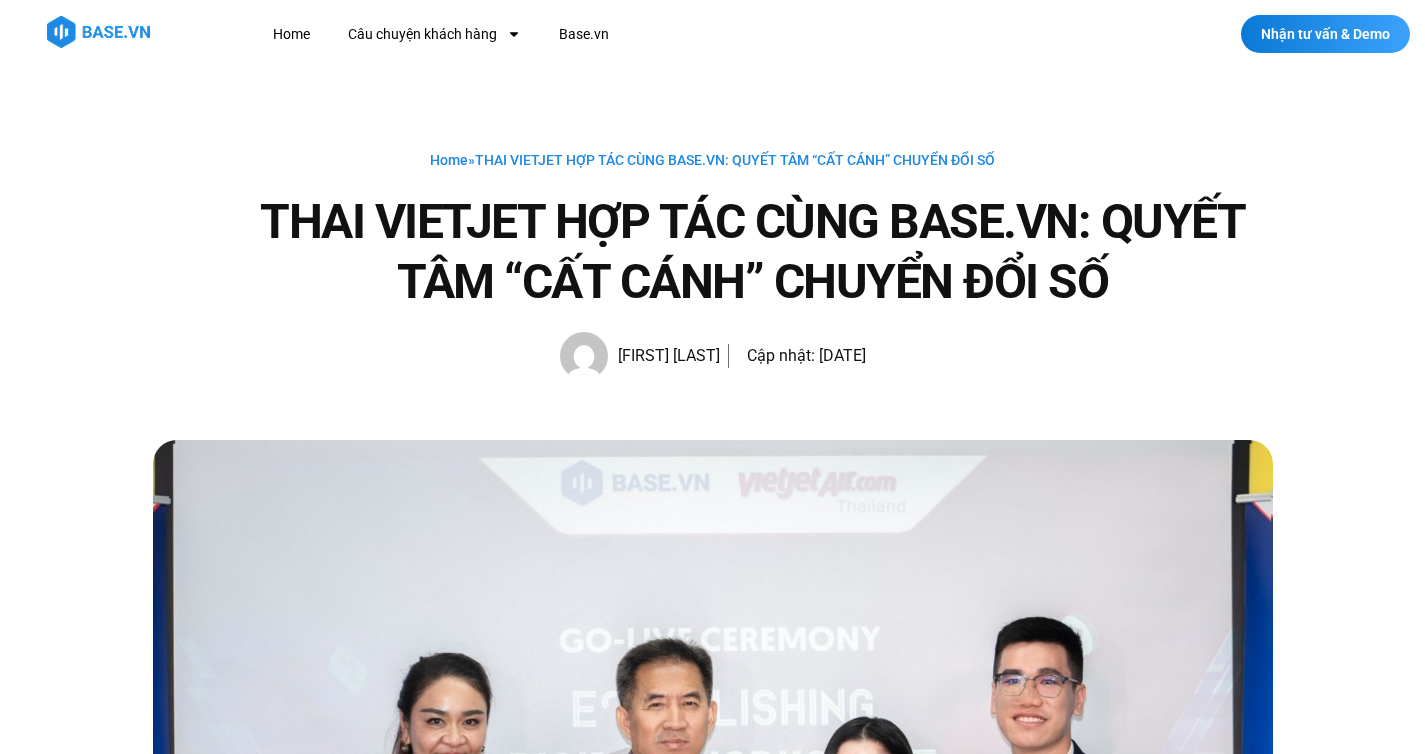click on "Home  »  THAI VIETJET HỢP TÁC CÙNG BASE.VN: QUYẾT TÂM “CẤT CÁNH” CHUYỂN ĐỔI SỐ" at bounding box center [713, 160] 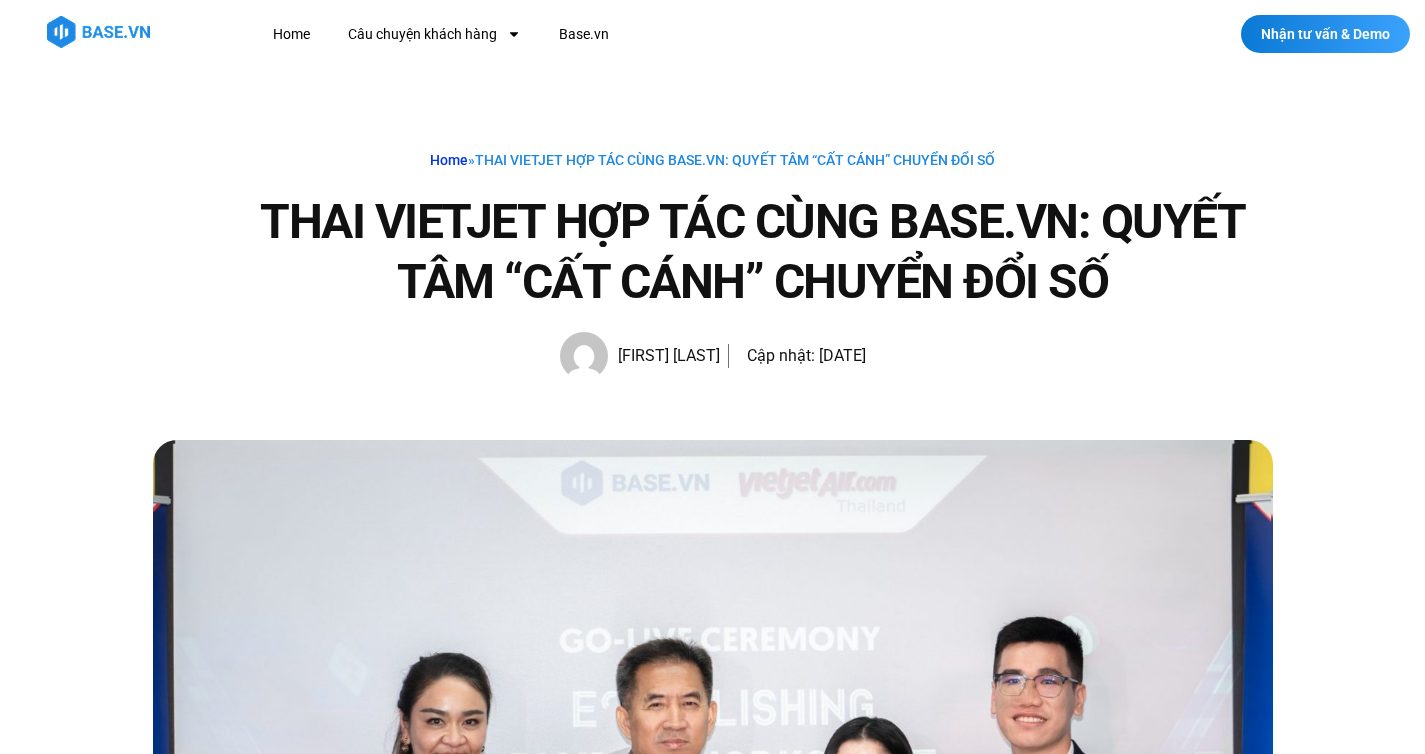 click on "Home" at bounding box center [449, 160] 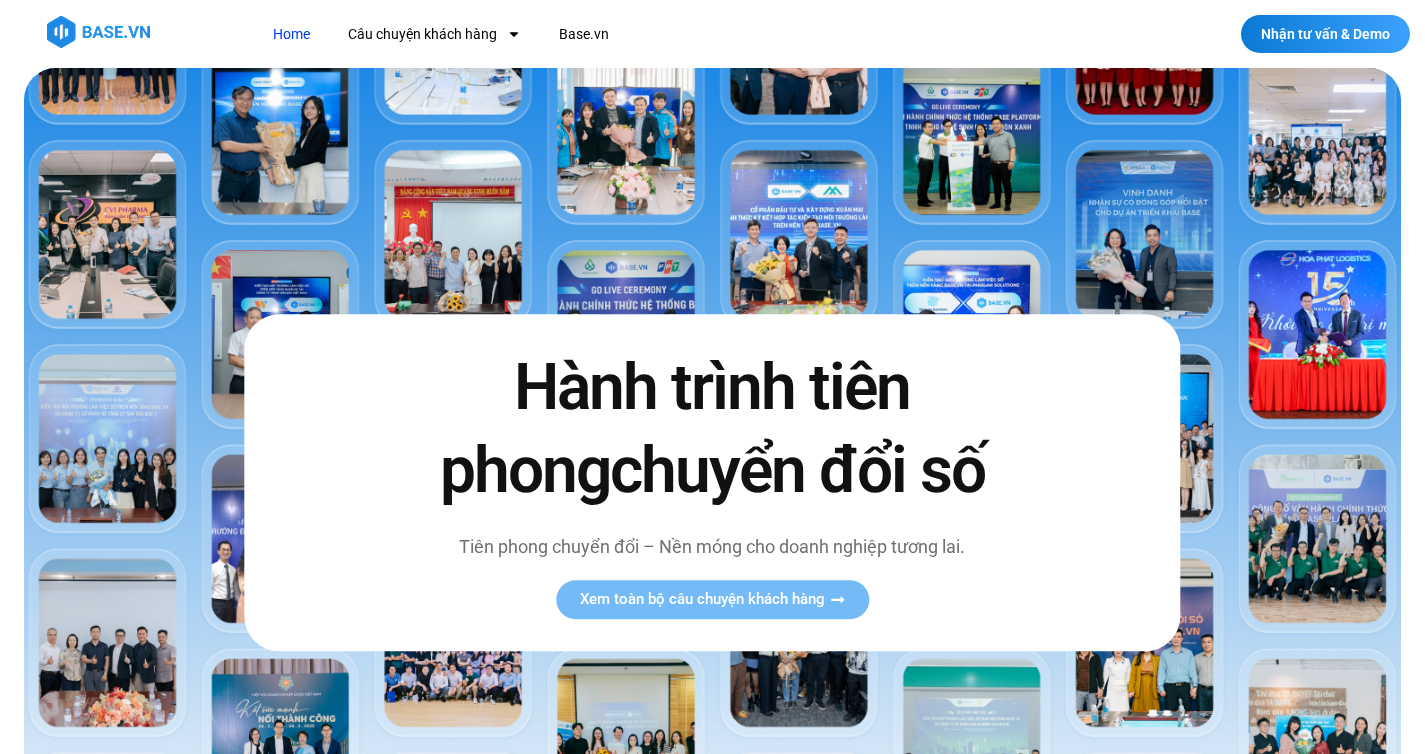 scroll, scrollTop: 0, scrollLeft: 0, axis: both 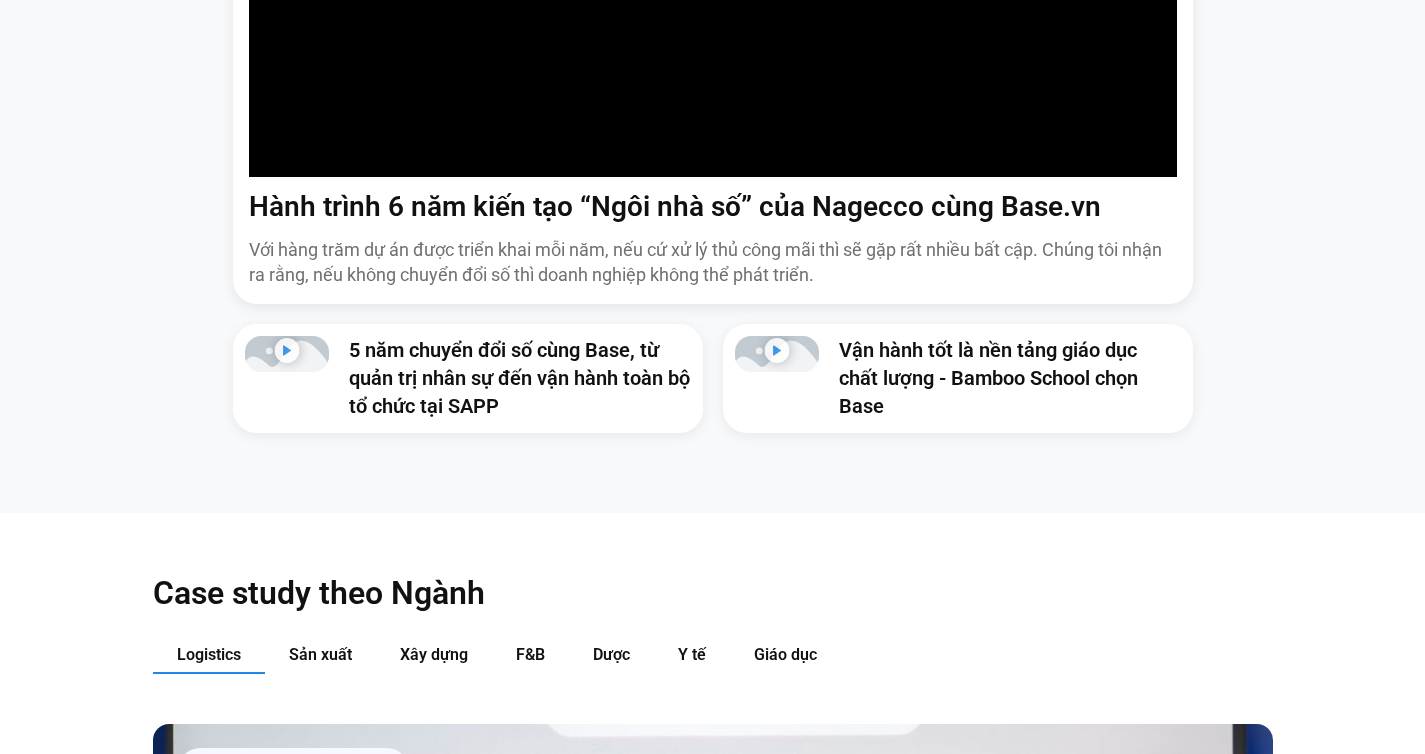 click on "Hành trình 6 năm kiến tạo “Ngôi nhà số” của Nagecco cùng Base.vn
Với hàng trăm dự án được triển khai mỗi năm, nếu cứ xử lý thủ công mãi thì sẽ gặp rất nhiều bất cập. Chúng tôi nhận ra rằng, nếu không chuyển đổi số thì doanh nghiệp không thể phát triển.
5 năm chuyển đổi số cùng Base, từ quản trị nhân sự đến vận hành toàn bộ tổ chức tại SAPP
Vận hành tốt là nền tảng giáo dục chất lượng - Bamboo School chọn Base" at bounding box center (712, 98) 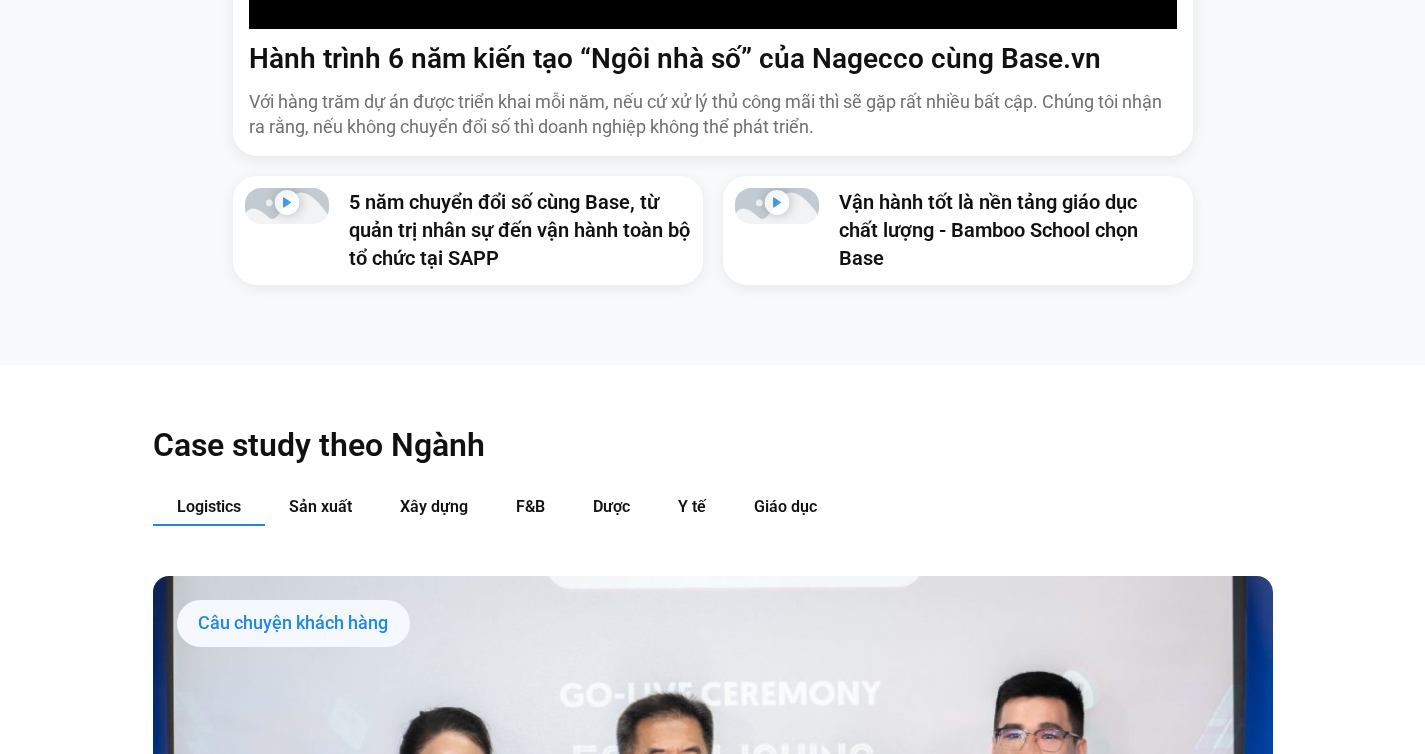 scroll, scrollTop: 1744, scrollLeft: 0, axis: vertical 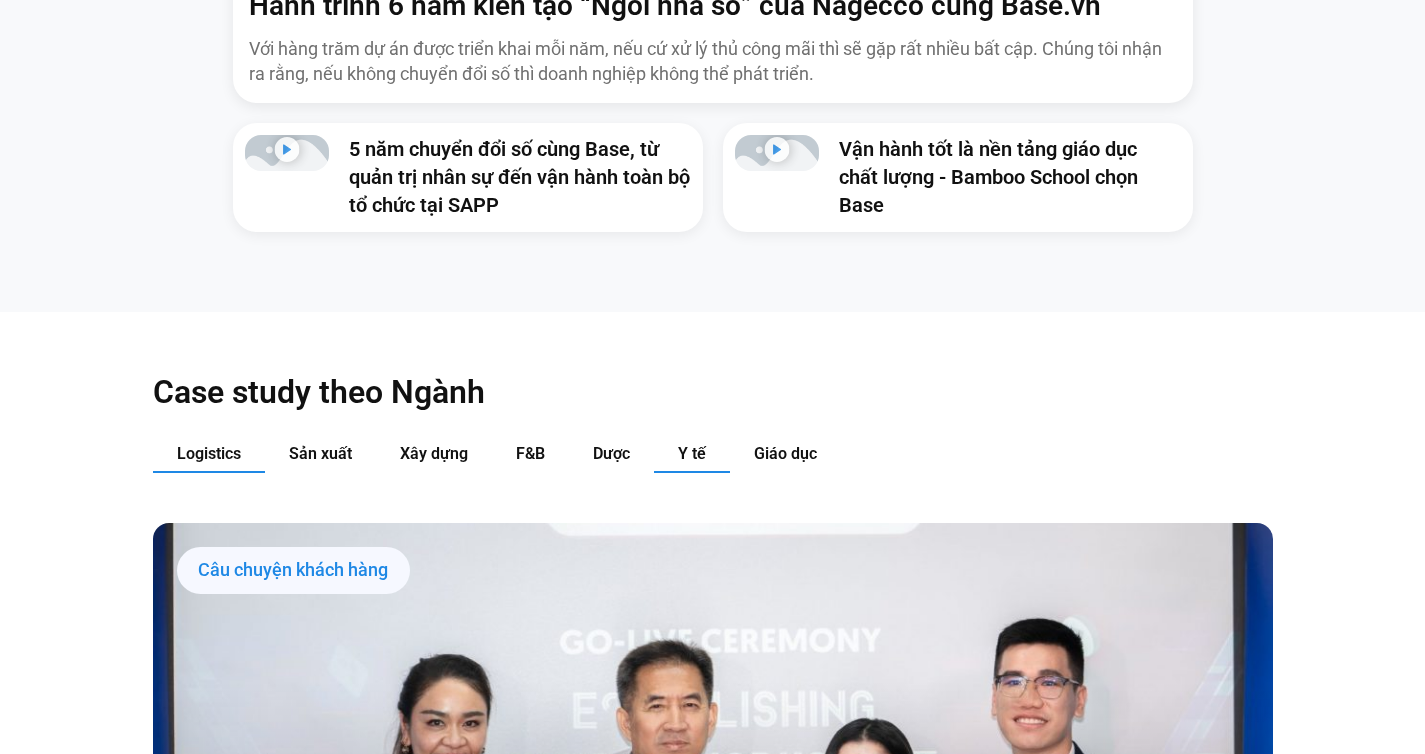click on "Y tế" at bounding box center (692, 454) 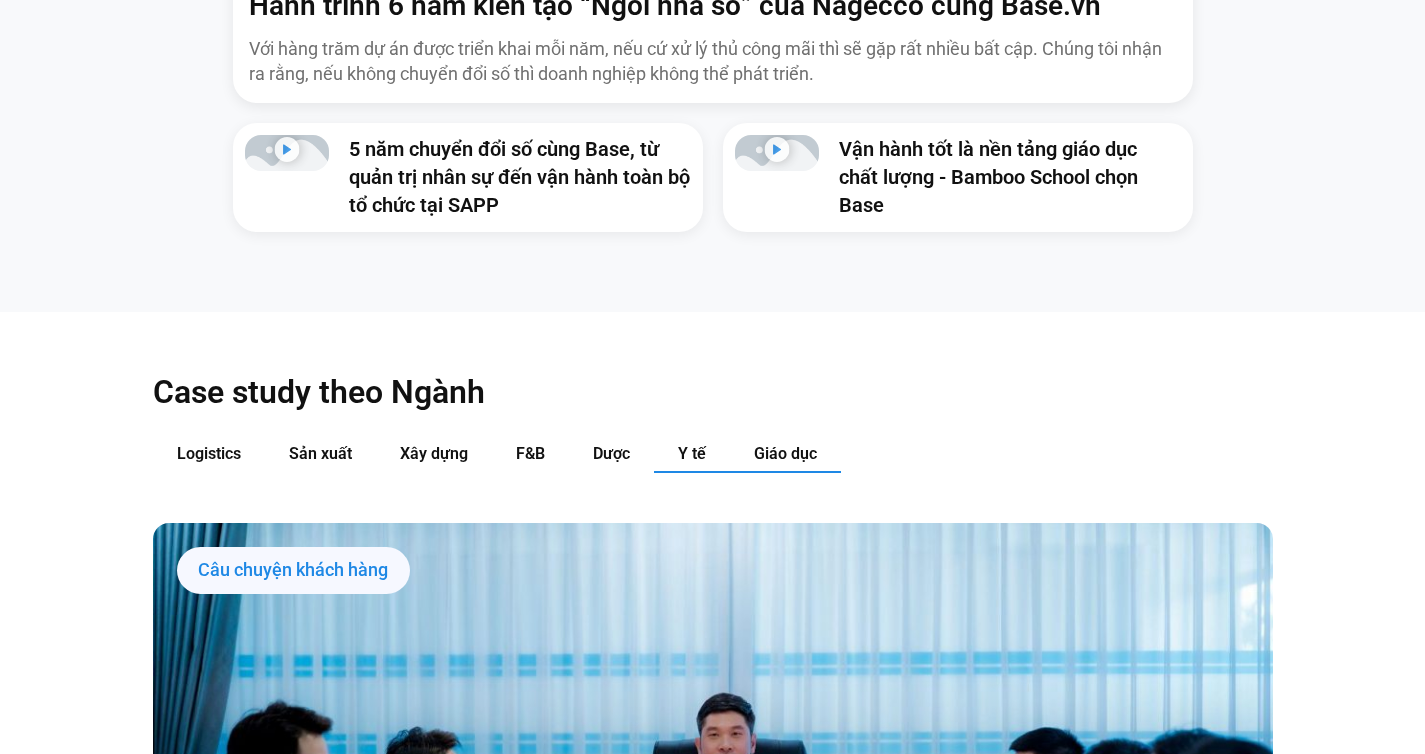 click on "Giáo dục" at bounding box center [785, 454] 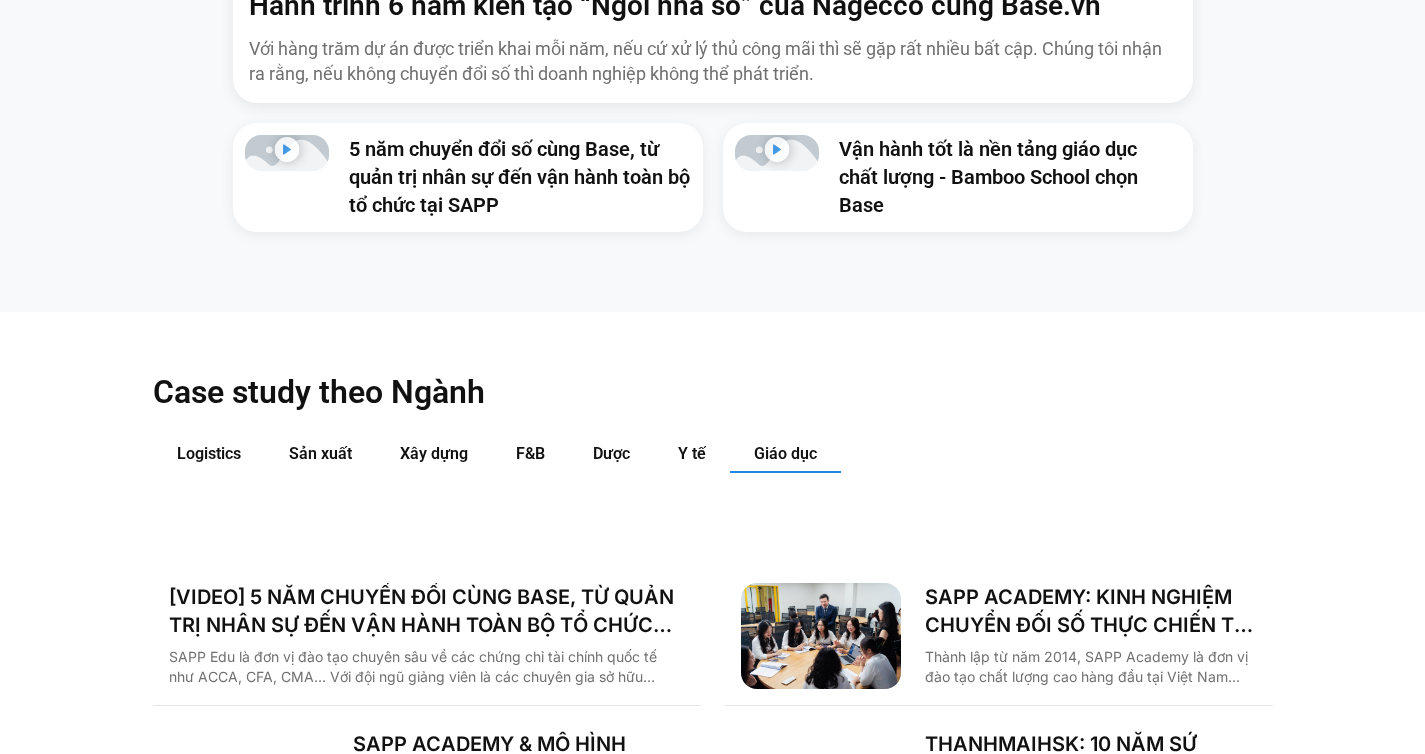 click on "Case study theo Ngành
Logistics
Sản xuất
Xây dựng
F&B
Dược
Y tế
Giáo dục
Câu chuyện khách hàng
THAI VIETJET HỢP TÁC CÙNG BASE.VN: QUYẾT TÂM “CẤT CÁNH” CHUYỂN ĐỔI SỐ
Sau 8 tháng chuẩn hóa quy trình và hệ thống toàn bộ dữ liệu, Thai Vietjet công bố chính thức vận hành trên nền tảng
[Video] THT CARGO LOGISTICS GIẢI QUYẾT BÀI TOÁN VĂN HÓA NHẰM TĂNG TRƯỞNG BỀN VỮNG CÙNG BASE" at bounding box center [713, 1413] 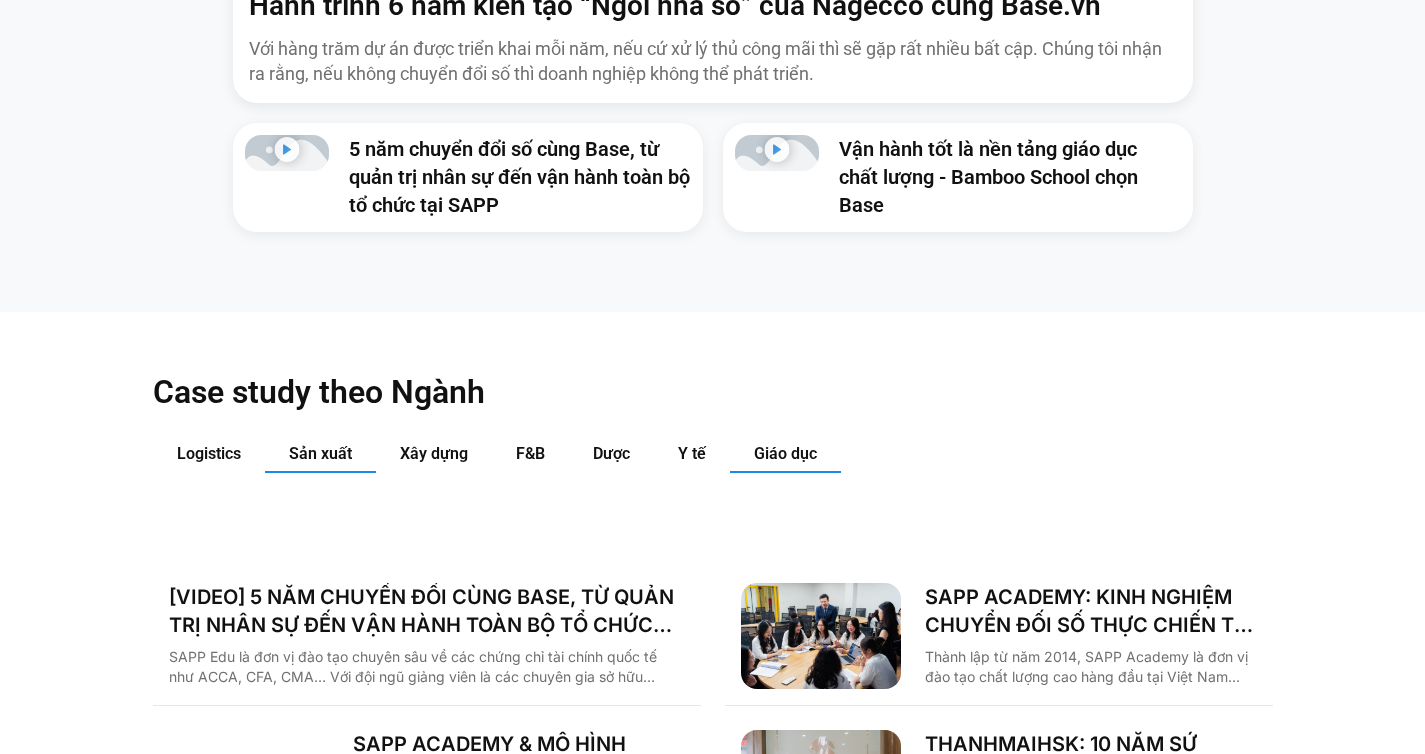 click on "Sản xuất" at bounding box center [320, 453] 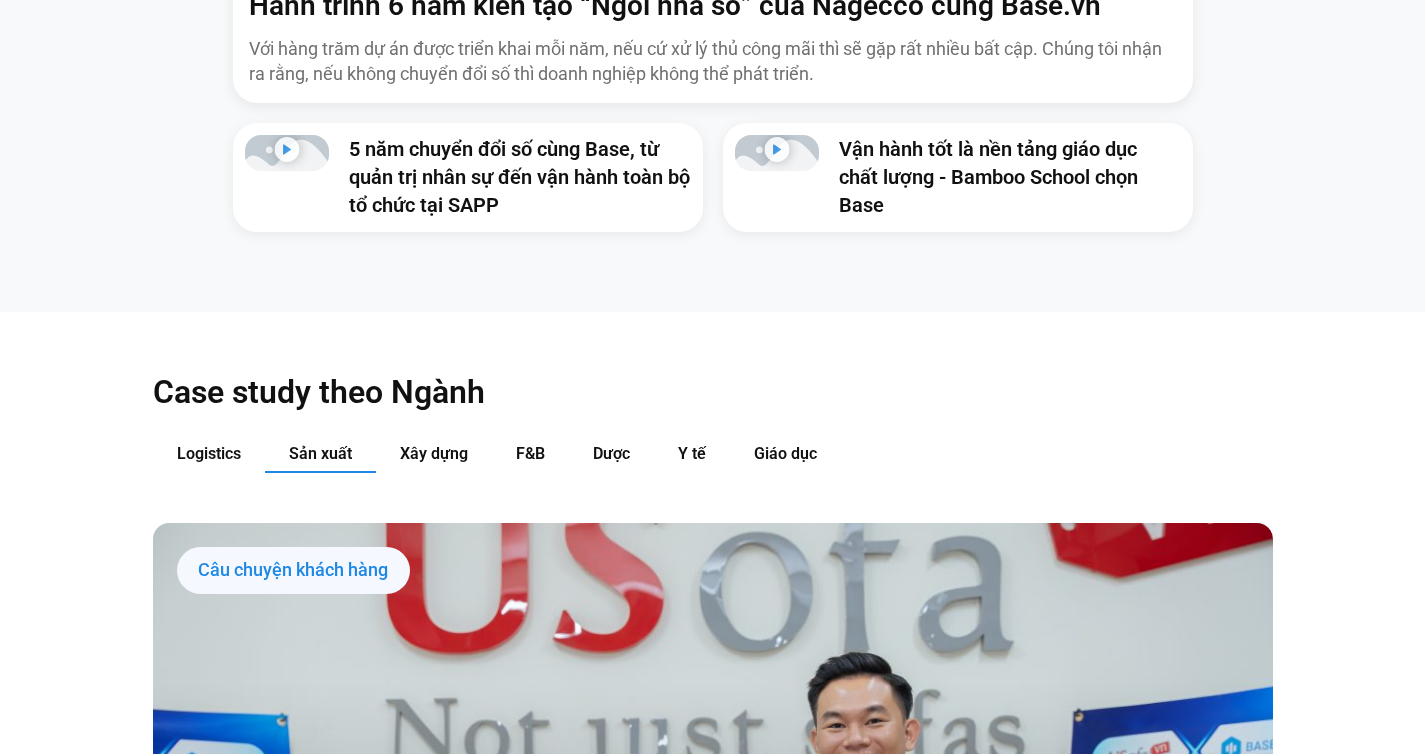 click on "Câu Chuyện Thành Công Cùng  Base.vn
Video series với góc nhìn chân thực về hành trình chuyển đổi số của doanh nghiệp
Hành trình 6 năm kiến tạo “Ngôi nhà số” của Nagecco cùng Base.vn
Với hàng trăm dự án được triển khai mỗi năm, nếu cứ xử lý thủ công mãi thì sẽ gặp rất nhiều bất cập. Chúng tôi nhận ra rằng, nếu không chuyển đổi số thì doanh nghiệp không thể phát triển.
5 năm chuyển đổi số cùng Base, từ quản trị nhân sự đến vận hành toàn bộ tổ chức tại SAPP" at bounding box center [712, -164] 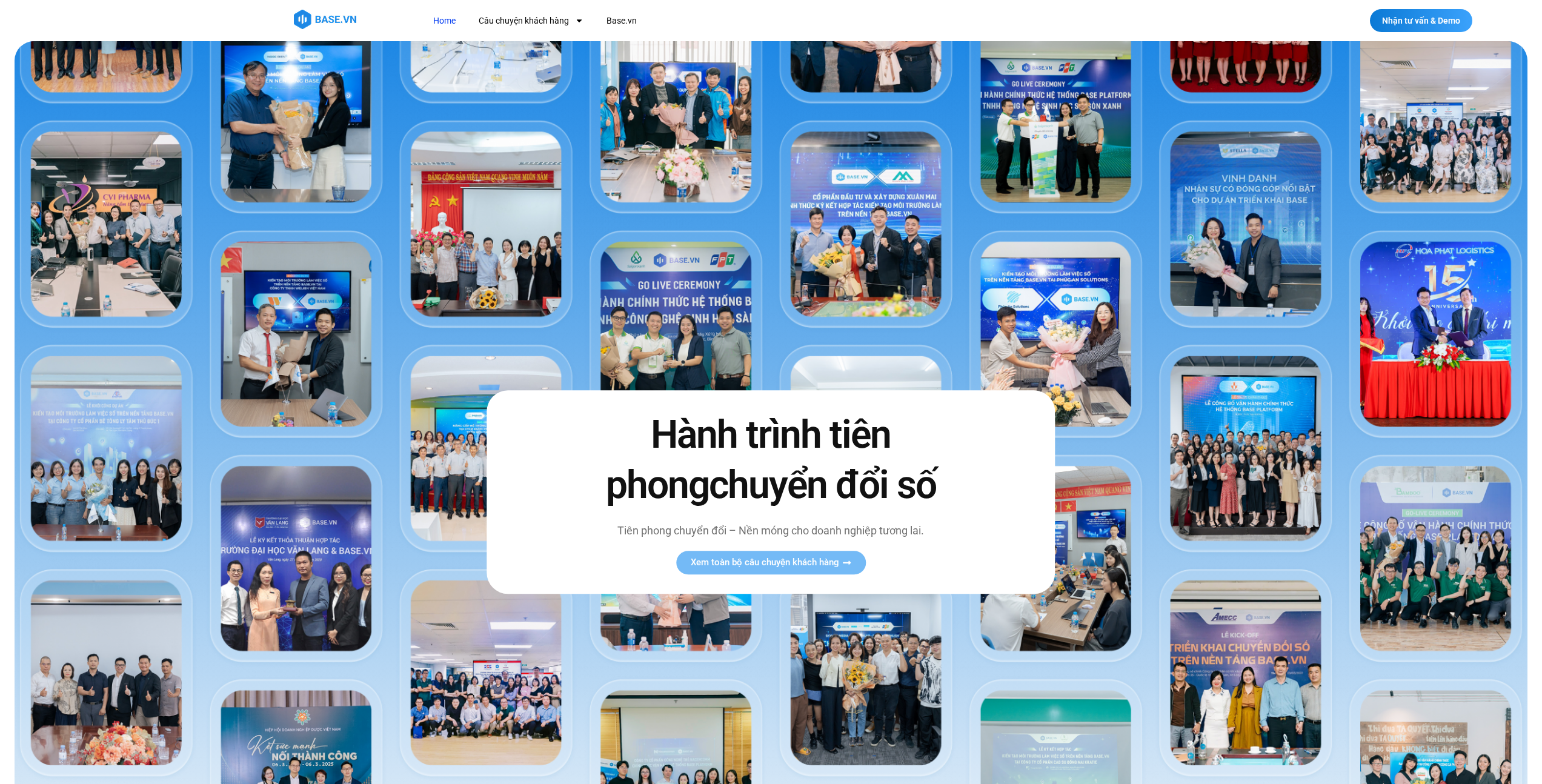 scroll, scrollTop: 0, scrollLeft: 0, axis: both 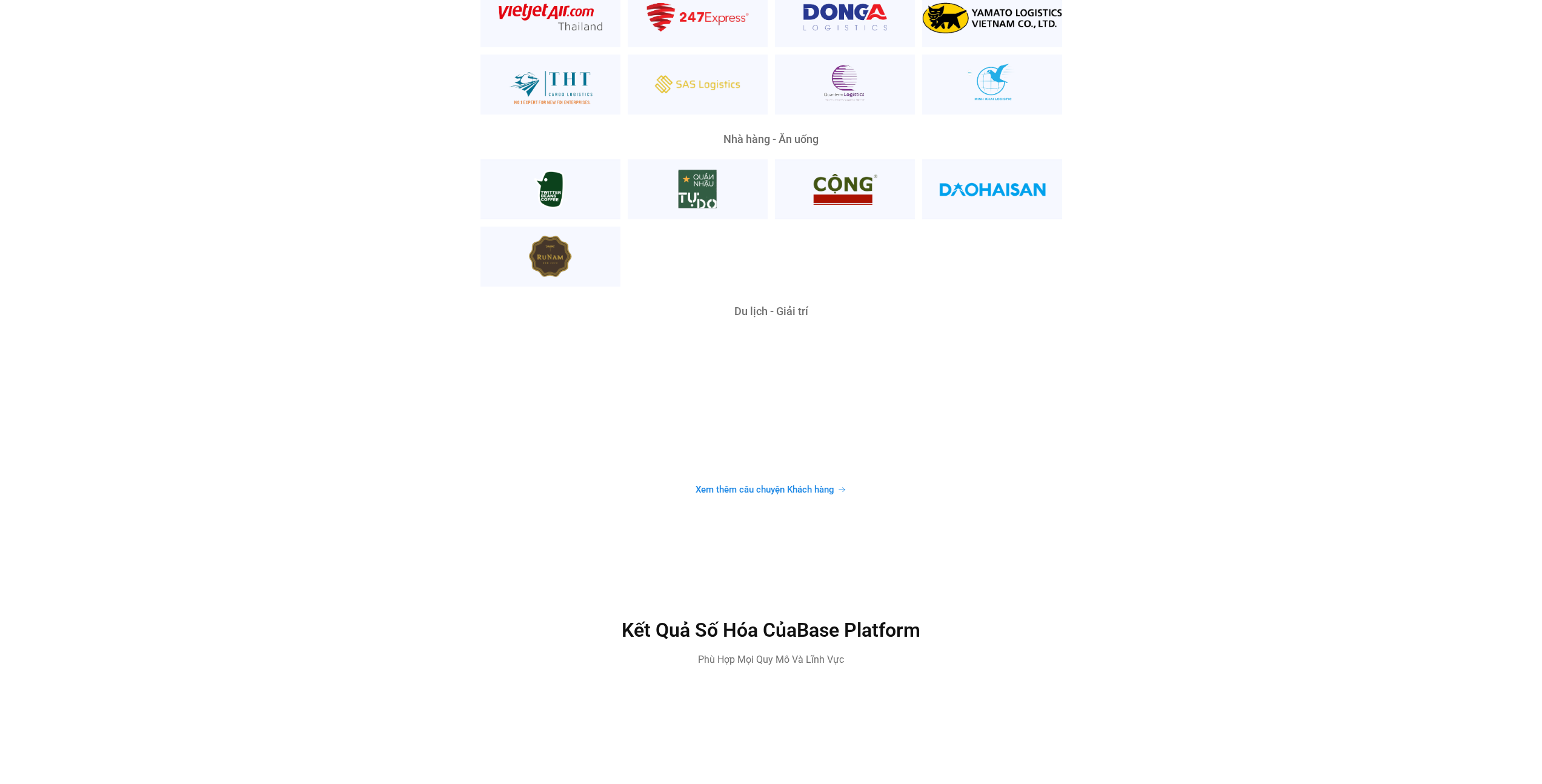 click on "Nền Tảng Quản Trị Phổ Biến Nhất
Phù Hợp Mọi Quy Mô Và Lĩnh Vực
Ông Lương Đăng Khoa
Tổng giám đốc Boston Pharma
180%
tốc độ xử lí  quy trình
“Trước khi sử dụng Base Work+, chúng tôi có những quy trình được tính bằng năm... Base đã giúp chúng tôi tăng cường hiệu suất làm việc, nâng cao chất lượng dịch vụ và tạo ra một môi trường làm việc hiện đại, chuyên nghiệp.”
Ông Lã Tuấn Cường" at bounding box center (771, -179) 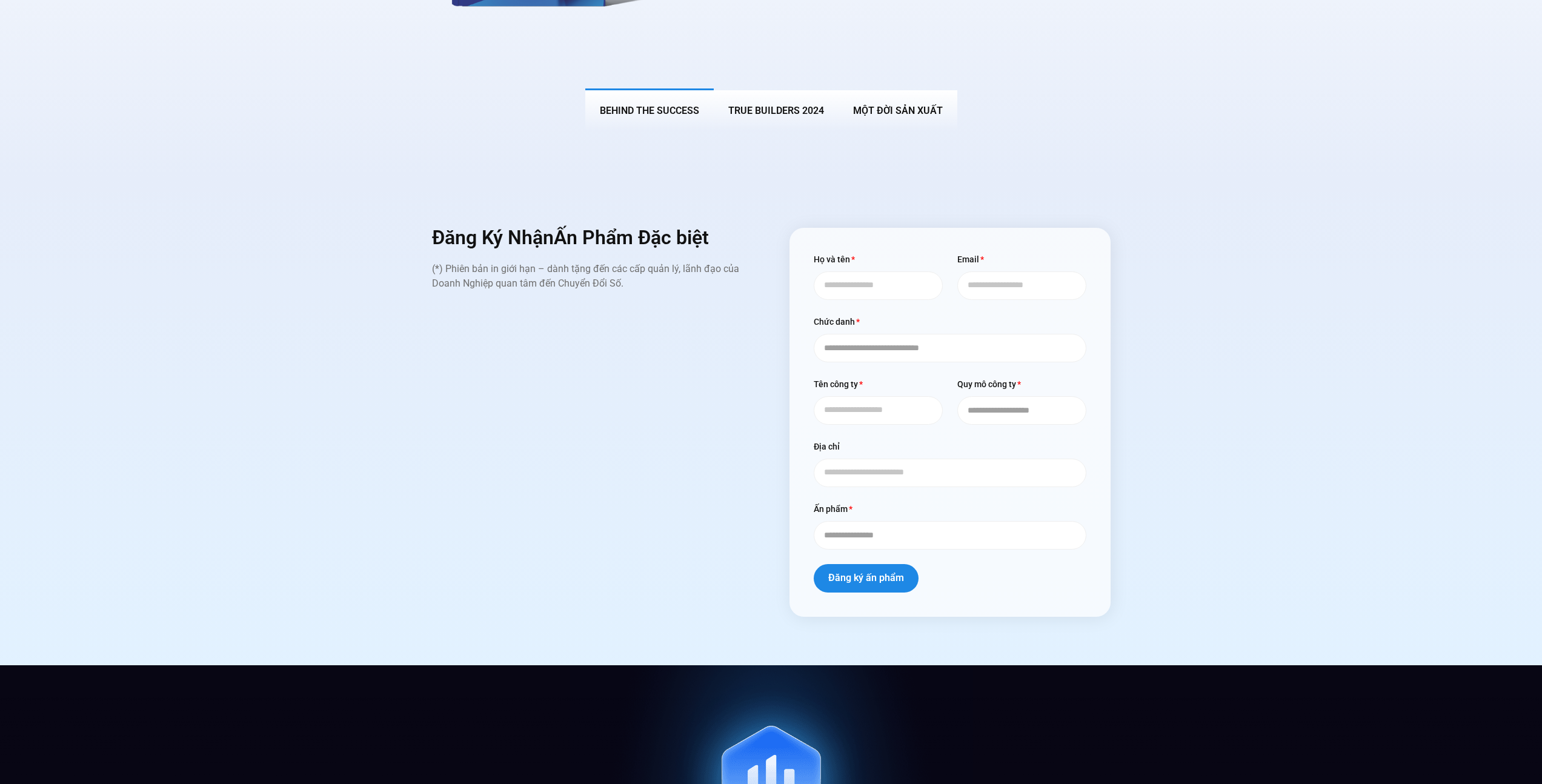 scroll, scrollTop: 5176, scrollLeft: 0, axis: vertical 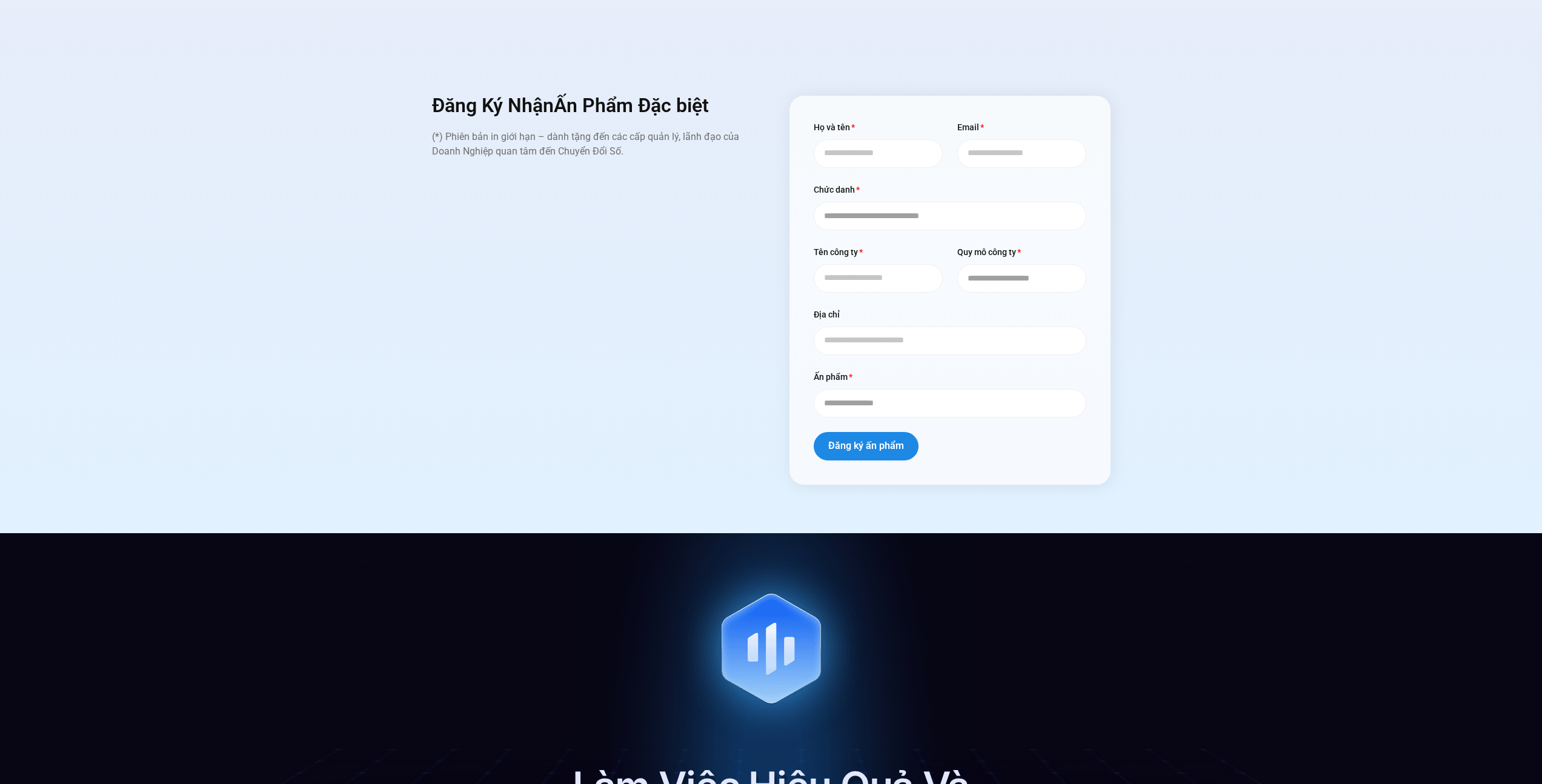 click on "**********" at bounding box center [771, 290] 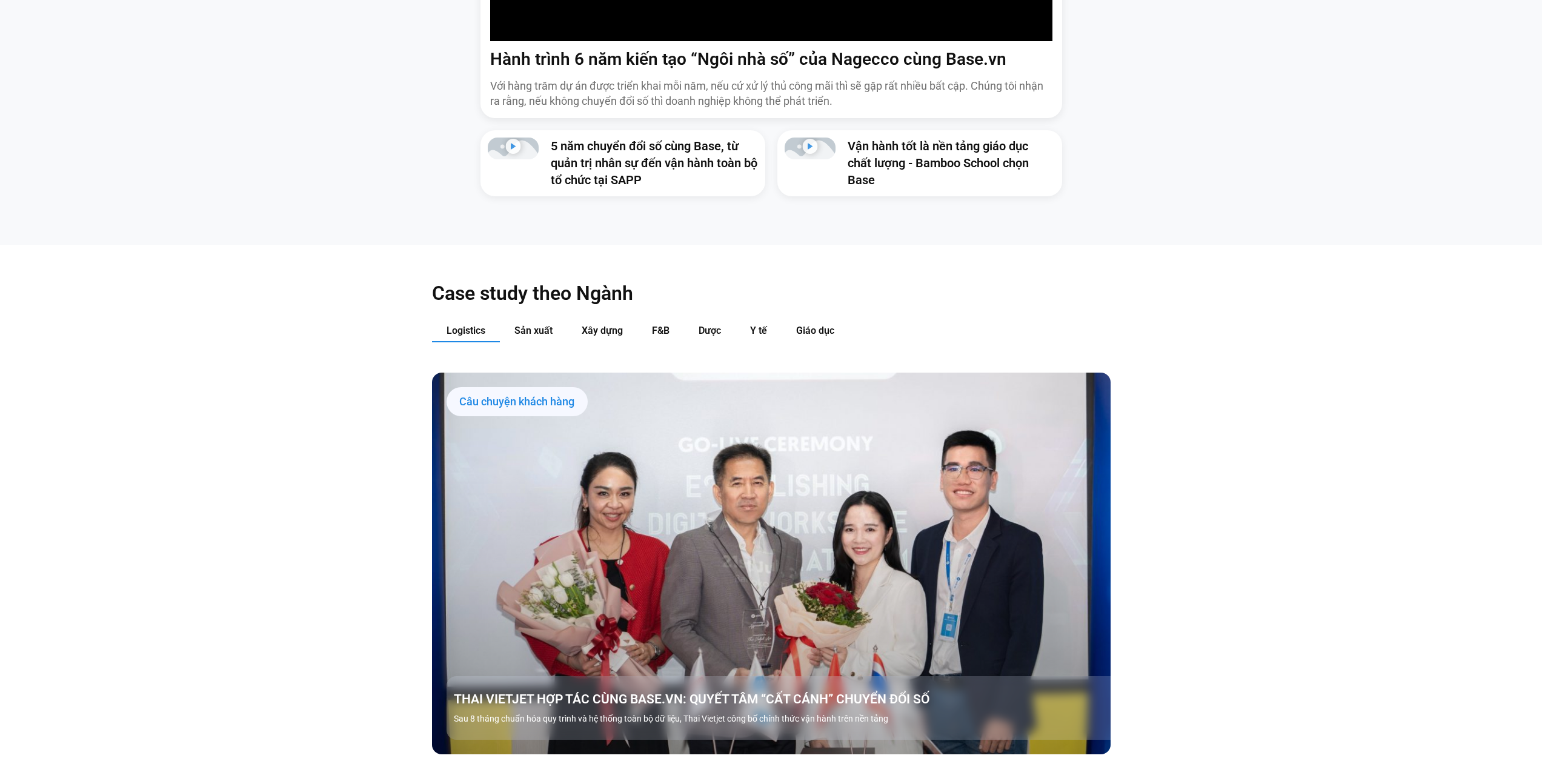 scroll, scrollTop: 1484, scrollLeft: 0, axis: vertical 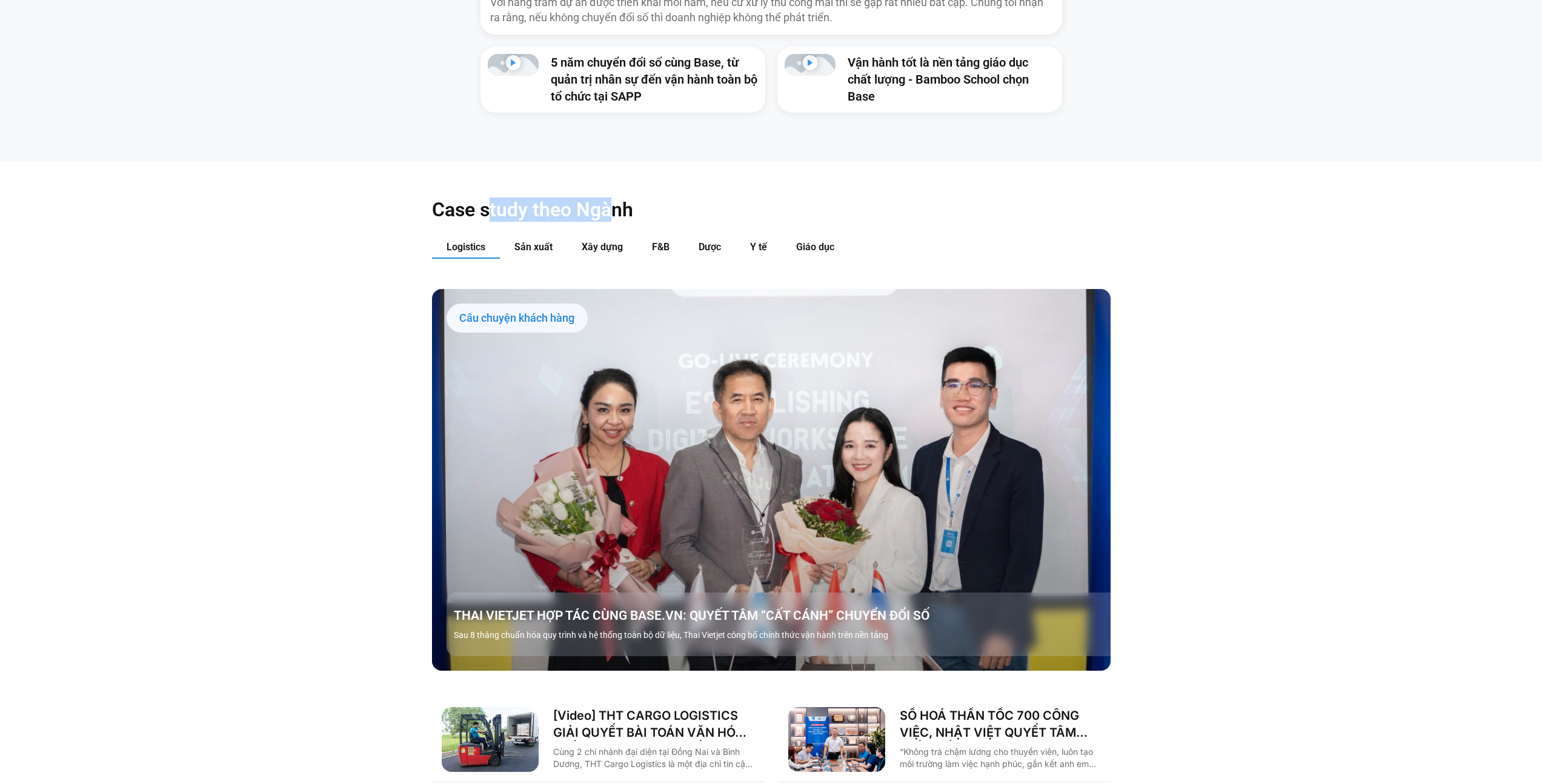 drag, startPoint x: 488, startPoint y: 210, endPoint x: 614, endPoint y: 213, distance: 126.03571 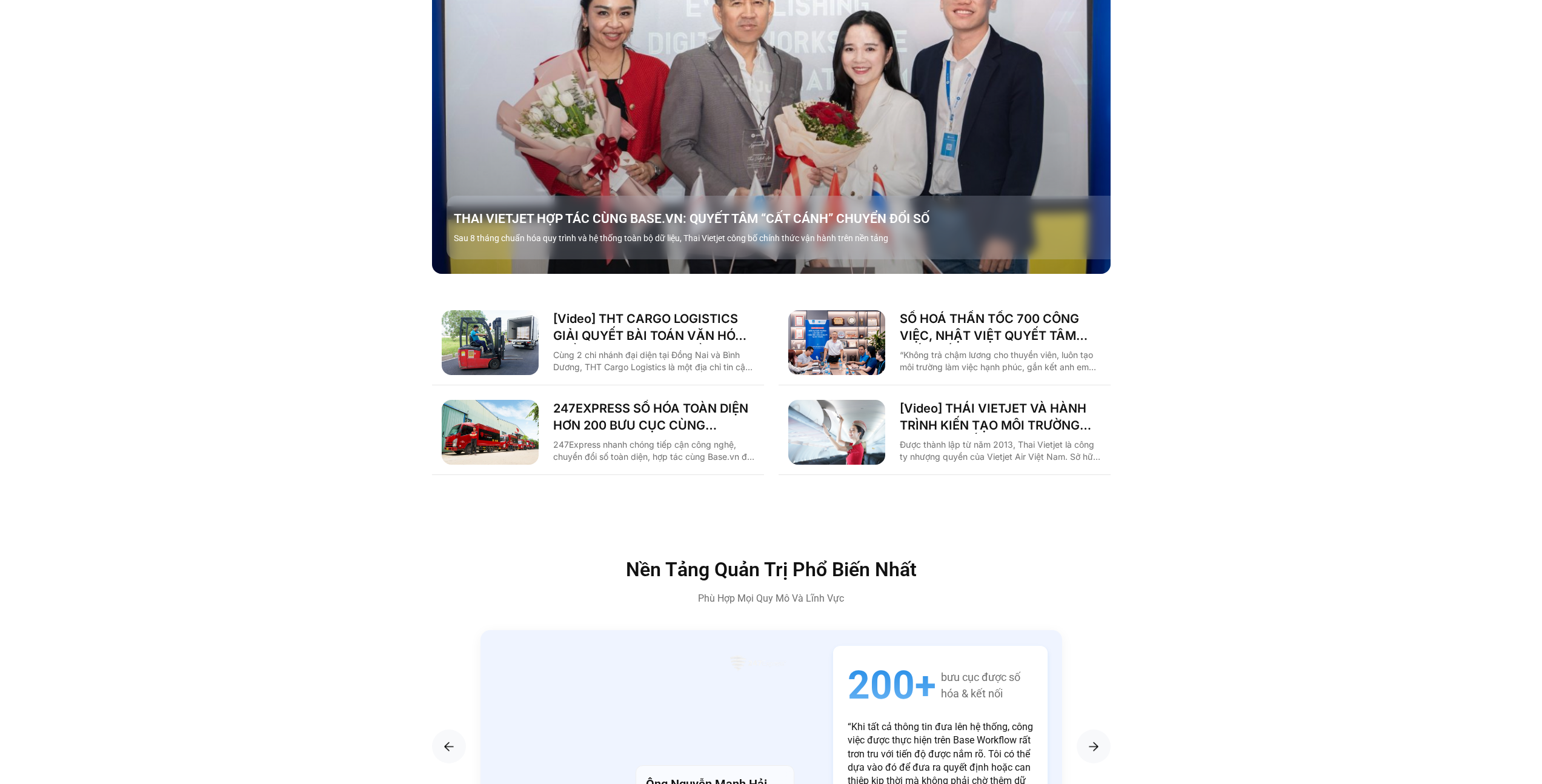 scroll, scrollTop: 2268, scrollLeft: 0, axis: vertical 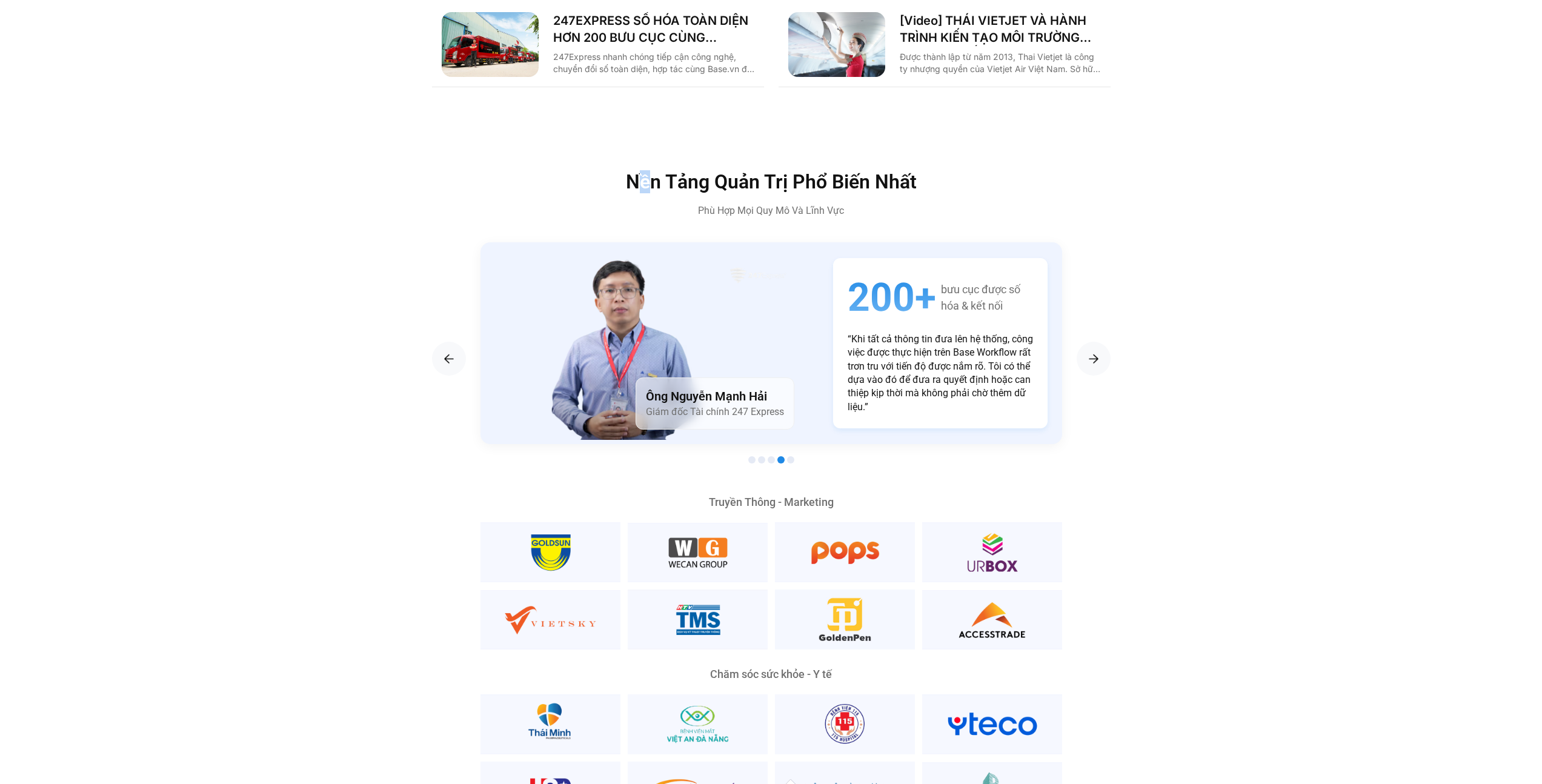 drag, startPoint x: 645, startPoint y: 188, endPoint x: 683, endPoint y: 197, distance: 39.051248 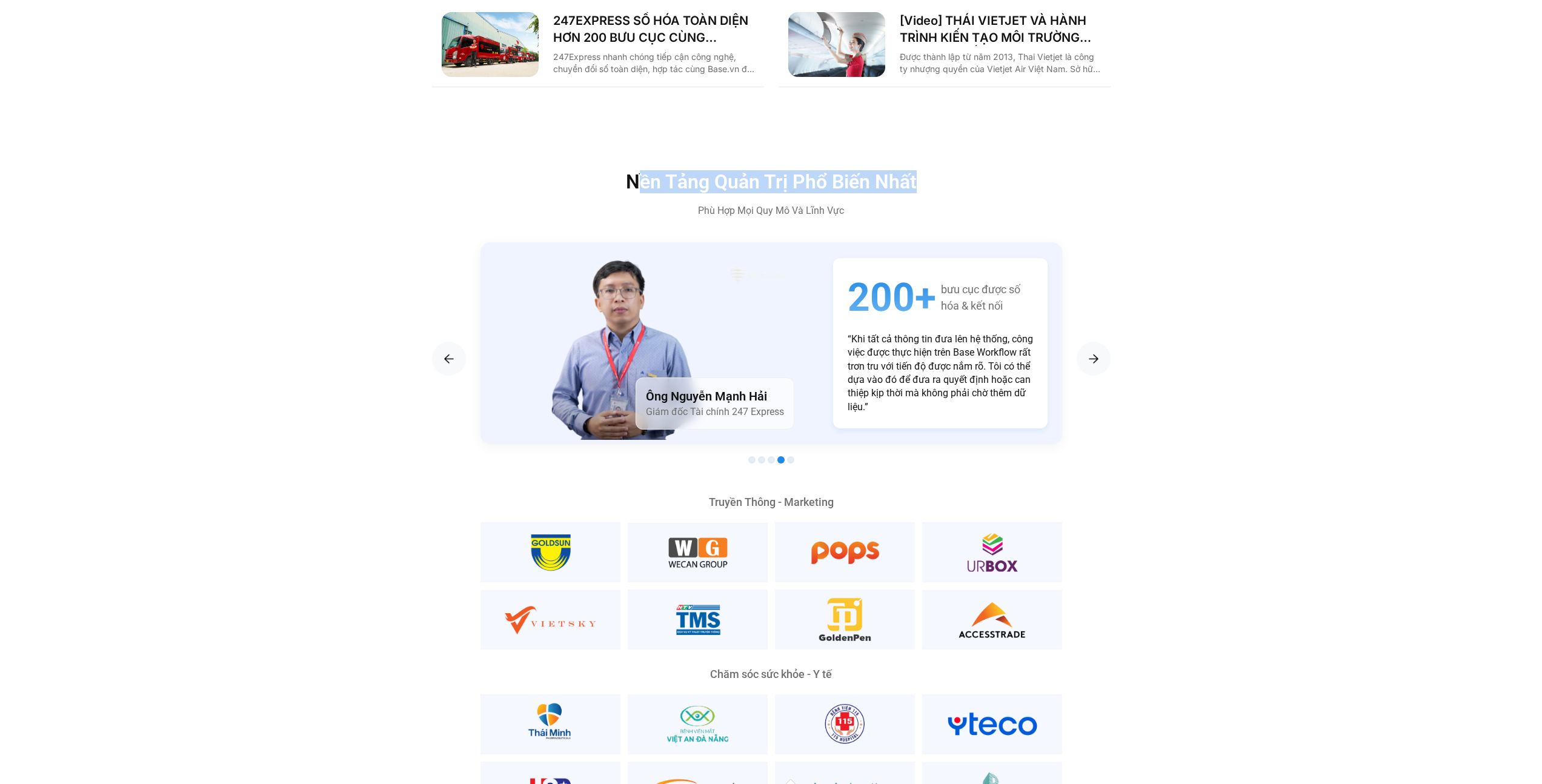 click on "Nền Tảng Quản Trị Phổ Biến Nhất
Phù Hợp Mọi Quy Mô Và Lĩnh Vực" at bounding box center (771, 195) 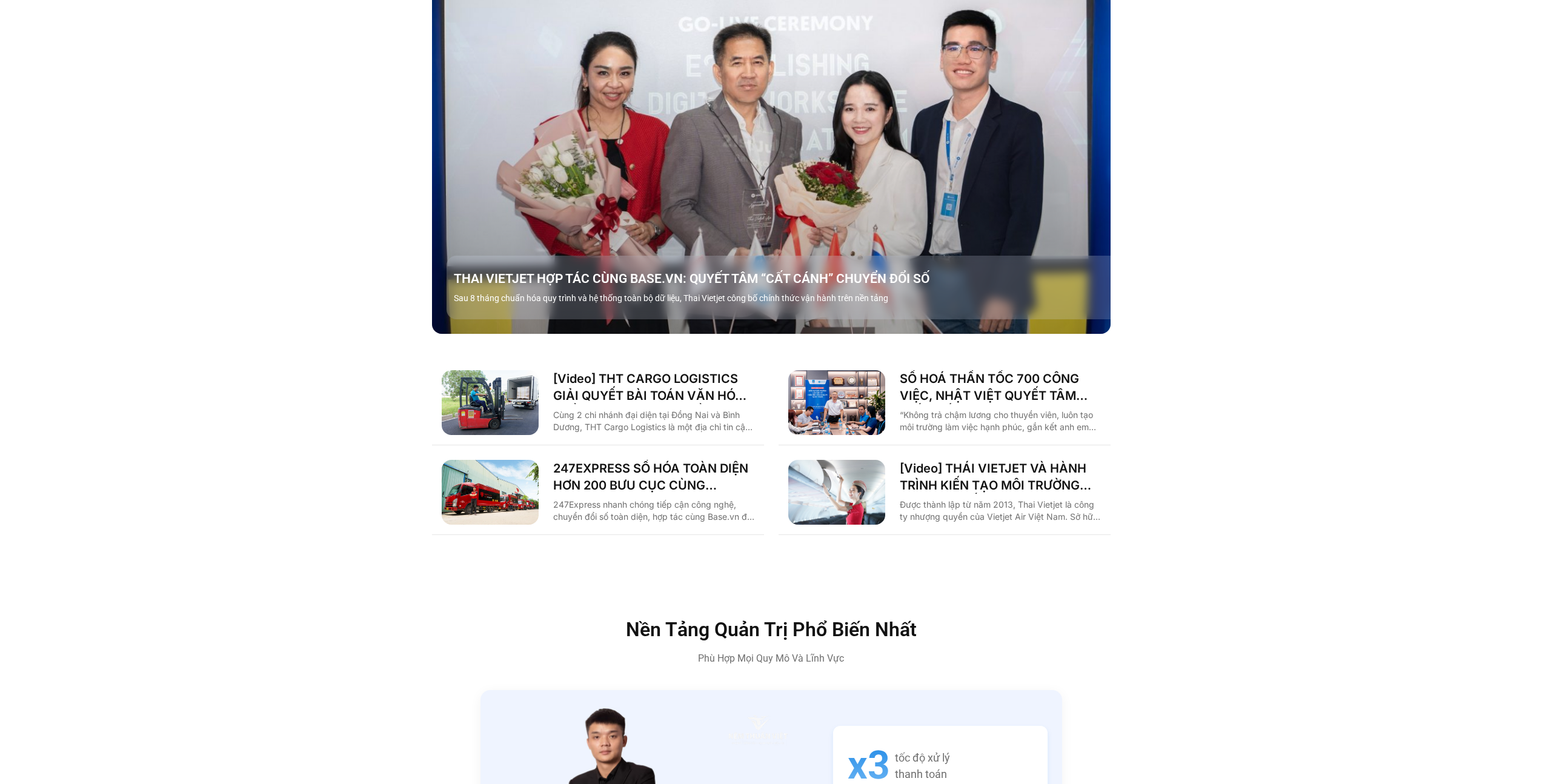 scroll, scrollTop: 1560, scrollLeft: 0, axis: vertical 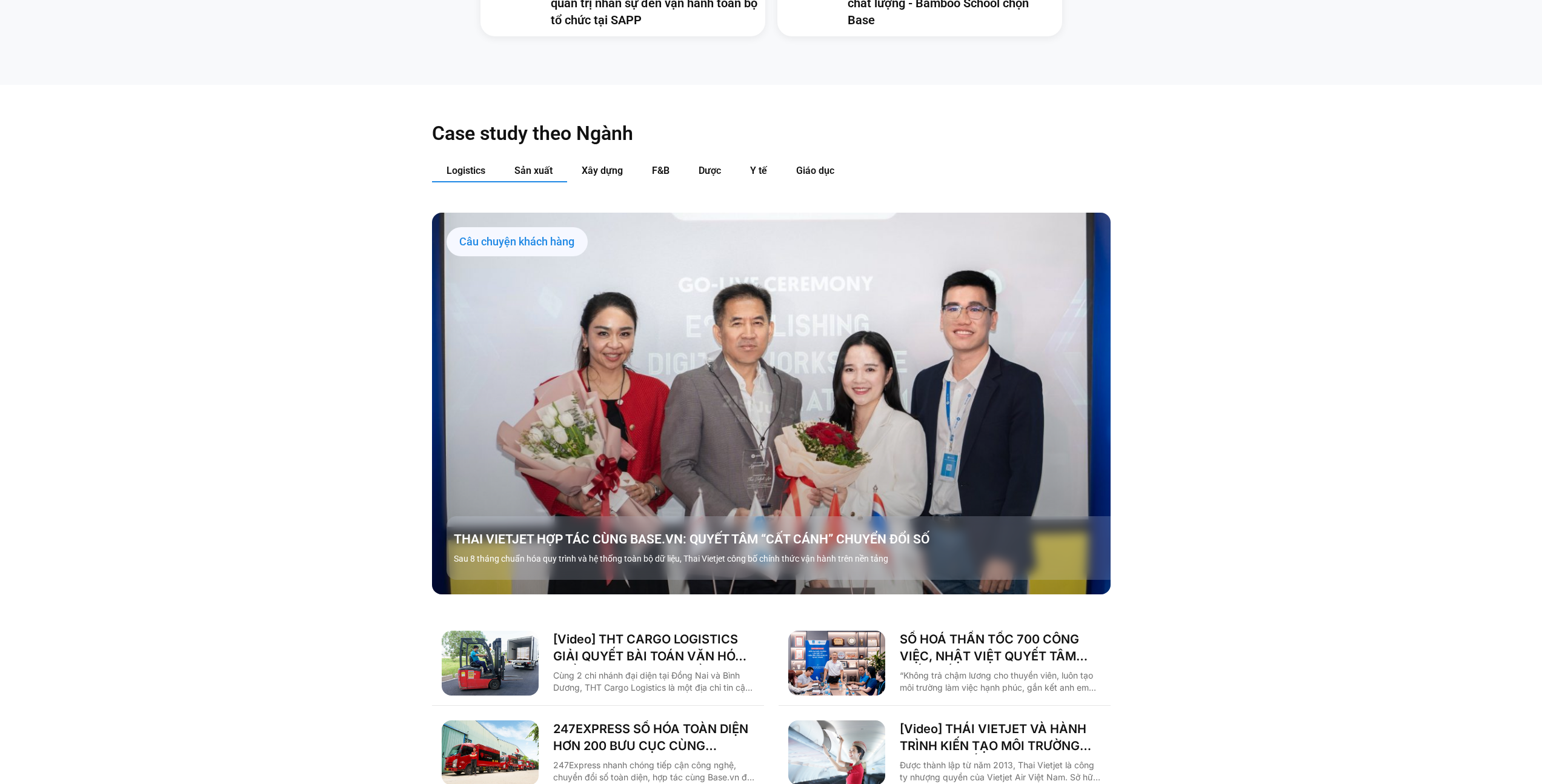 click on "Sản xuất" at bounding box center (533, 170) 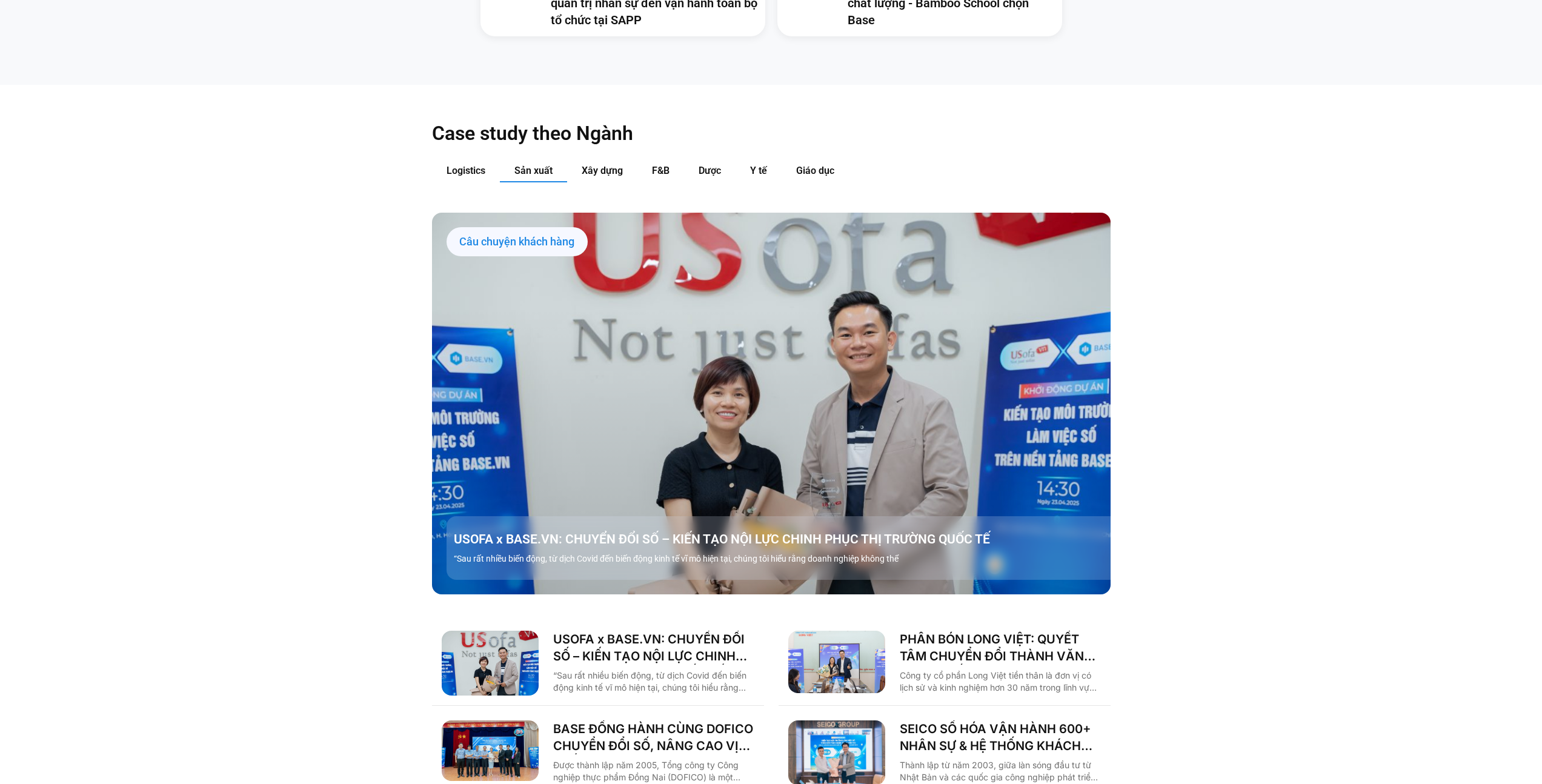 click at bounding box center [771, 404] 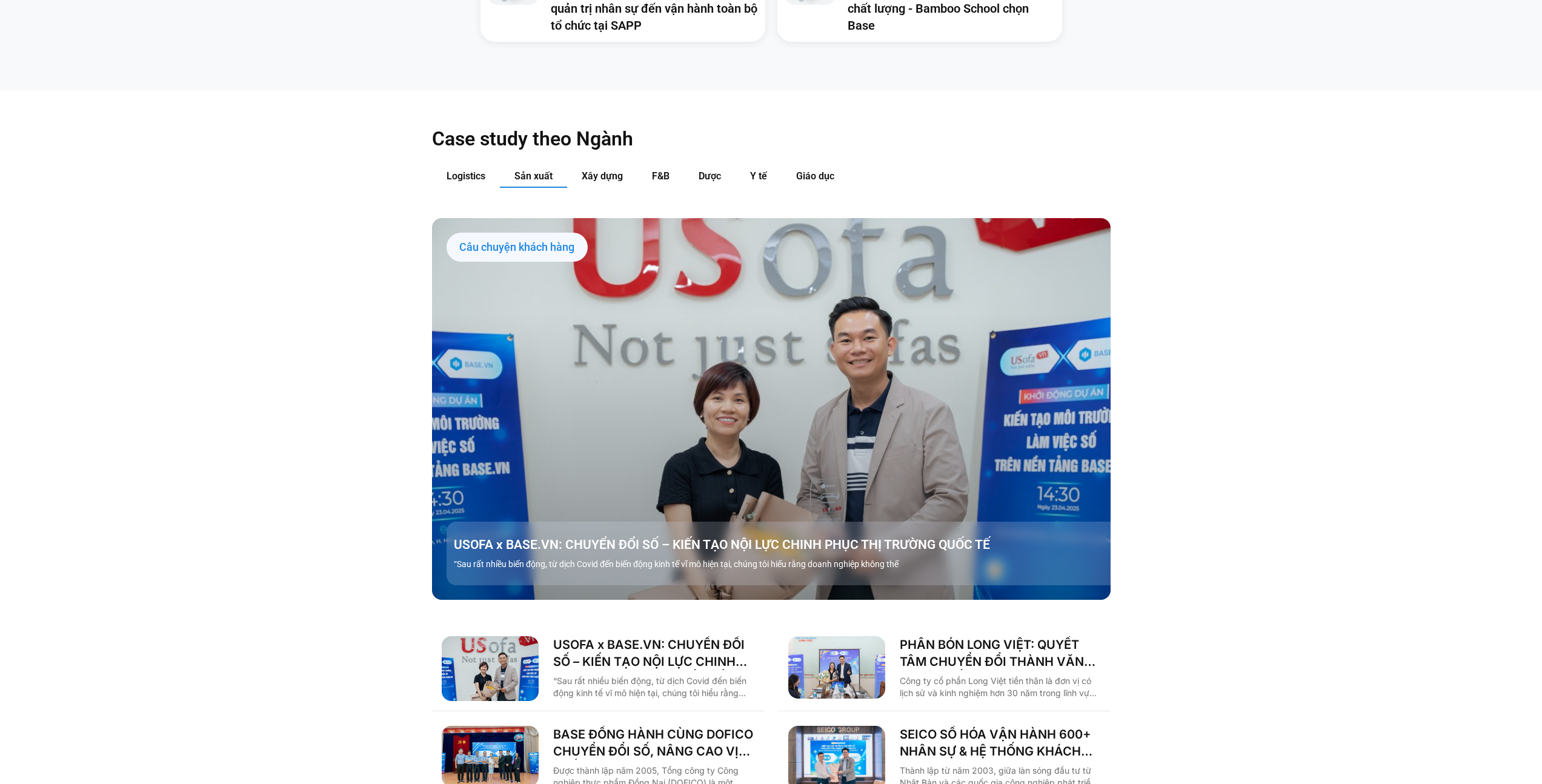 click on "Case study theo Ngành" at bounding box center (771, 139) 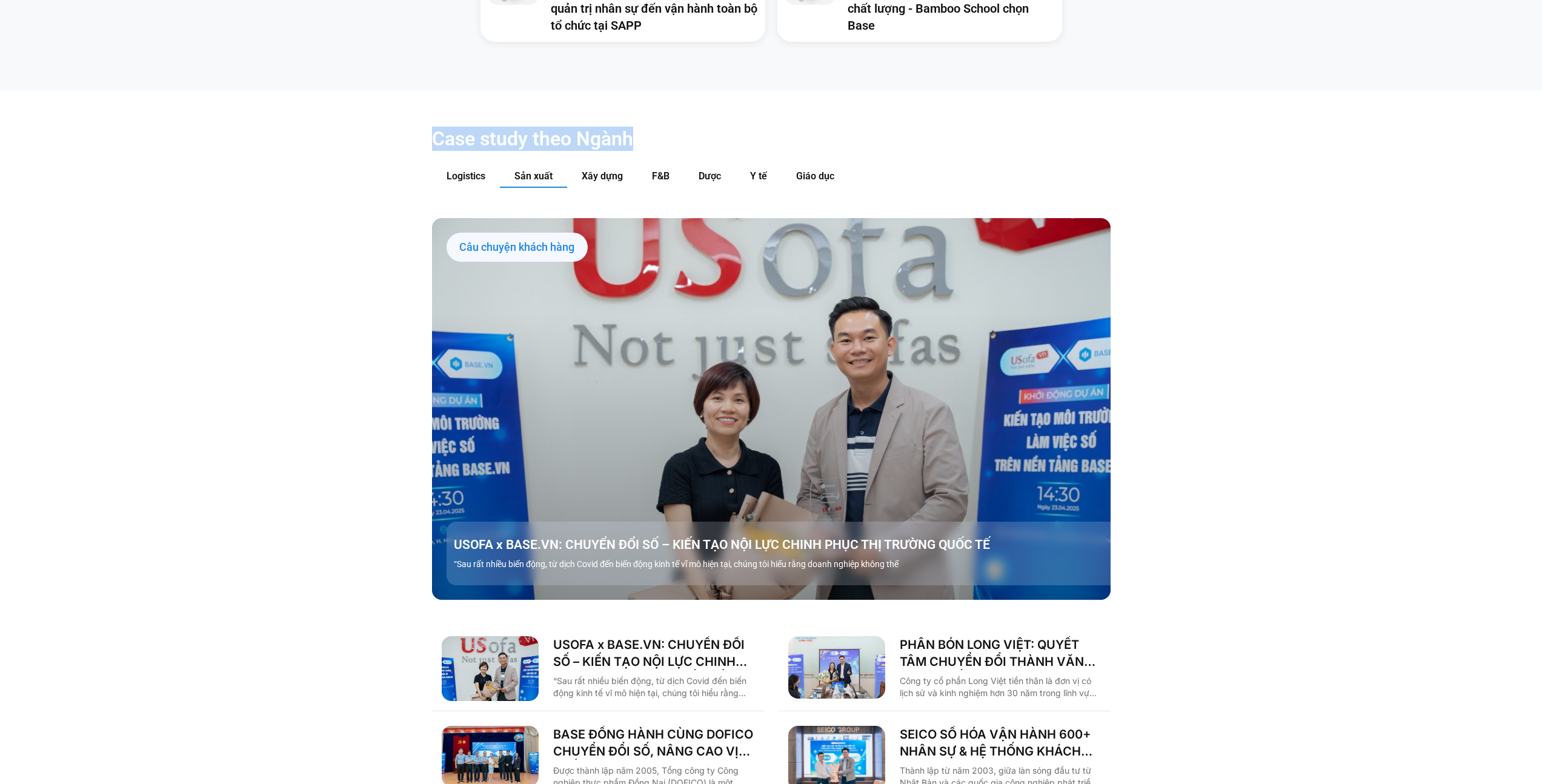 drag, startPoint x: 433, startPoint y: 135, endPoint x: 649, endPoint y: 145, distance: 216.23136 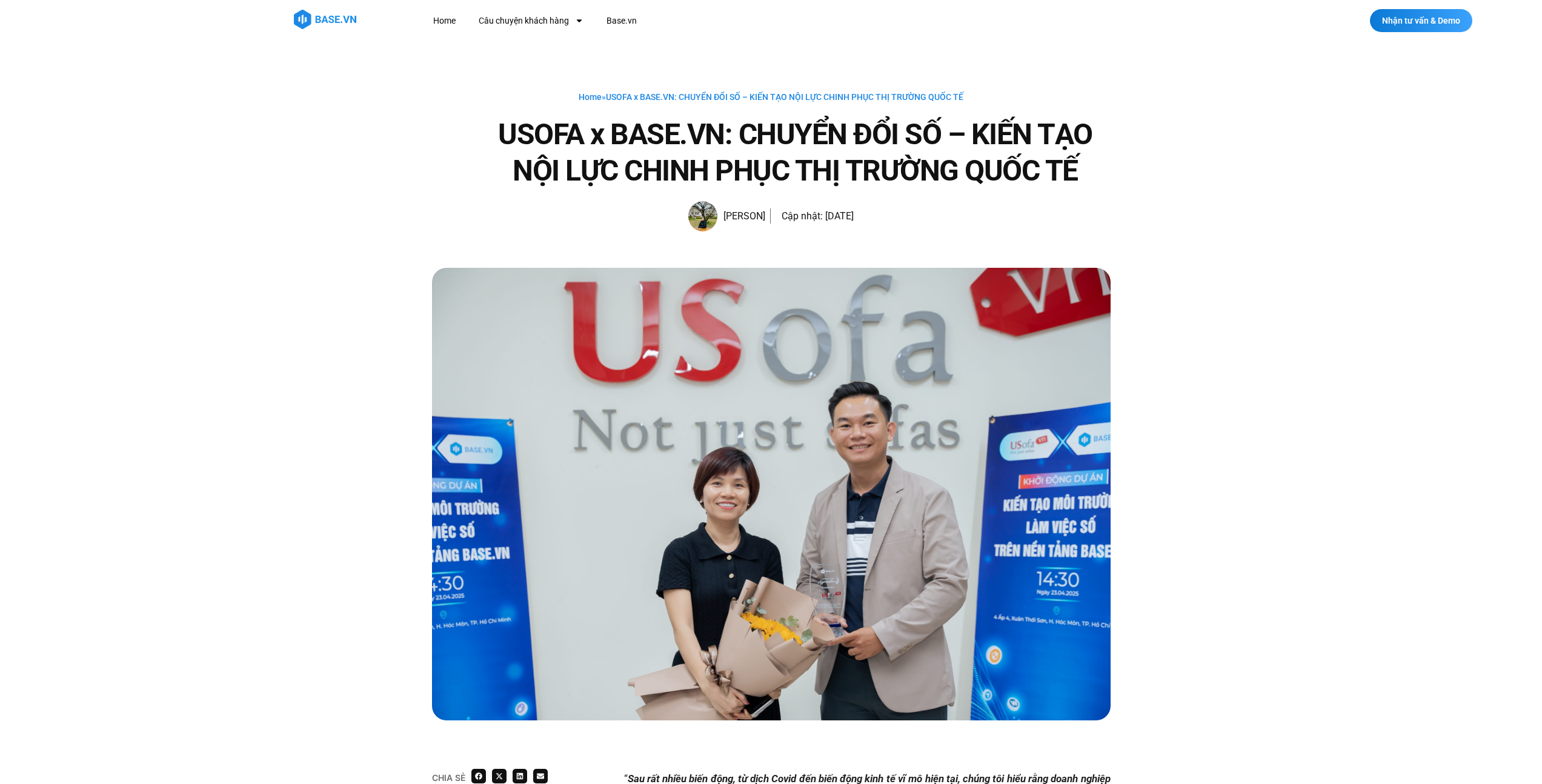 scroll, scrollTop: 0, scrollLeft: 0, axis: both 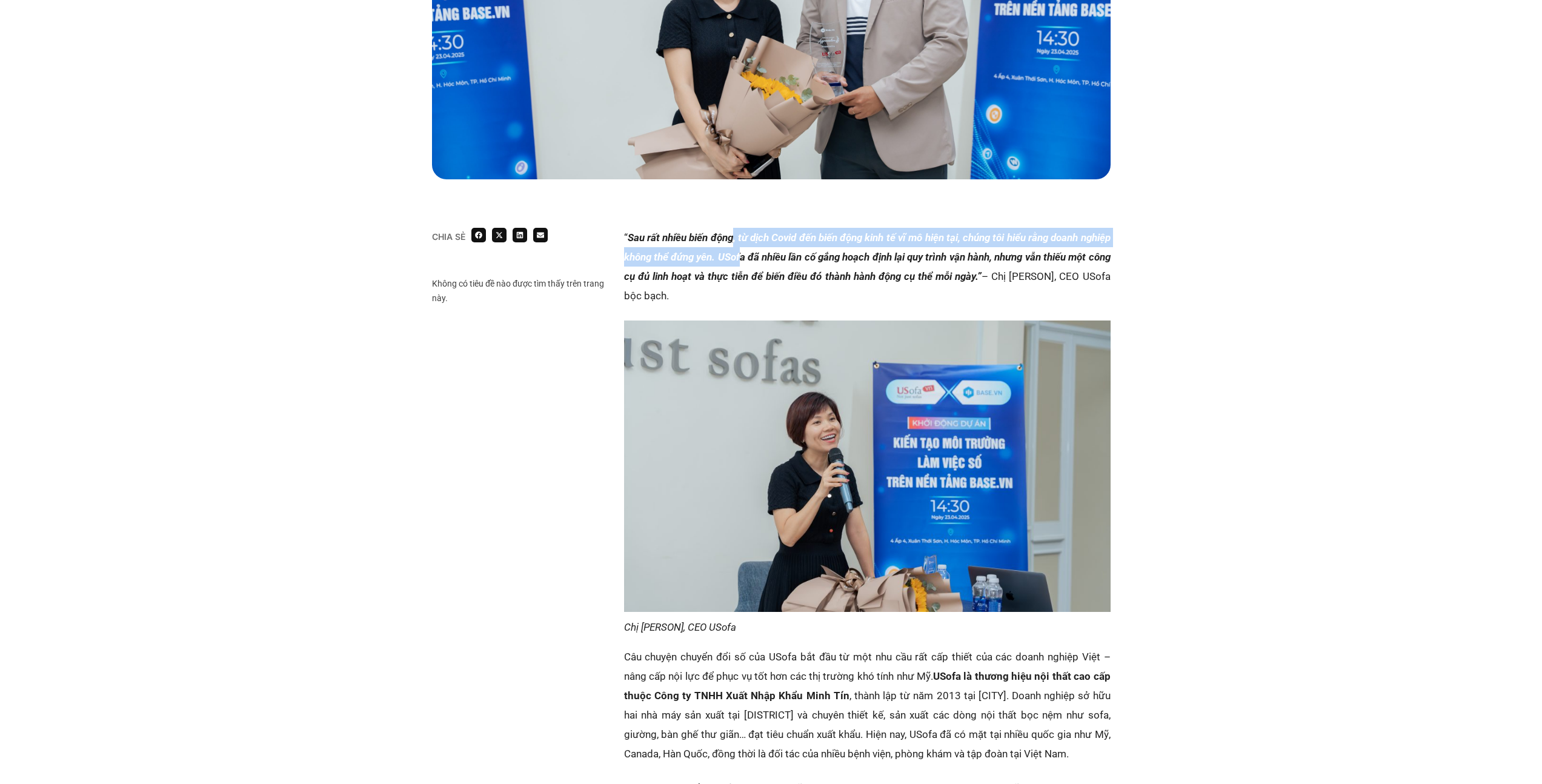 drag, startPoint x: 739, startPoint y: 245, endPoint x: 775, endPoint y: 262, distance: 39.812058 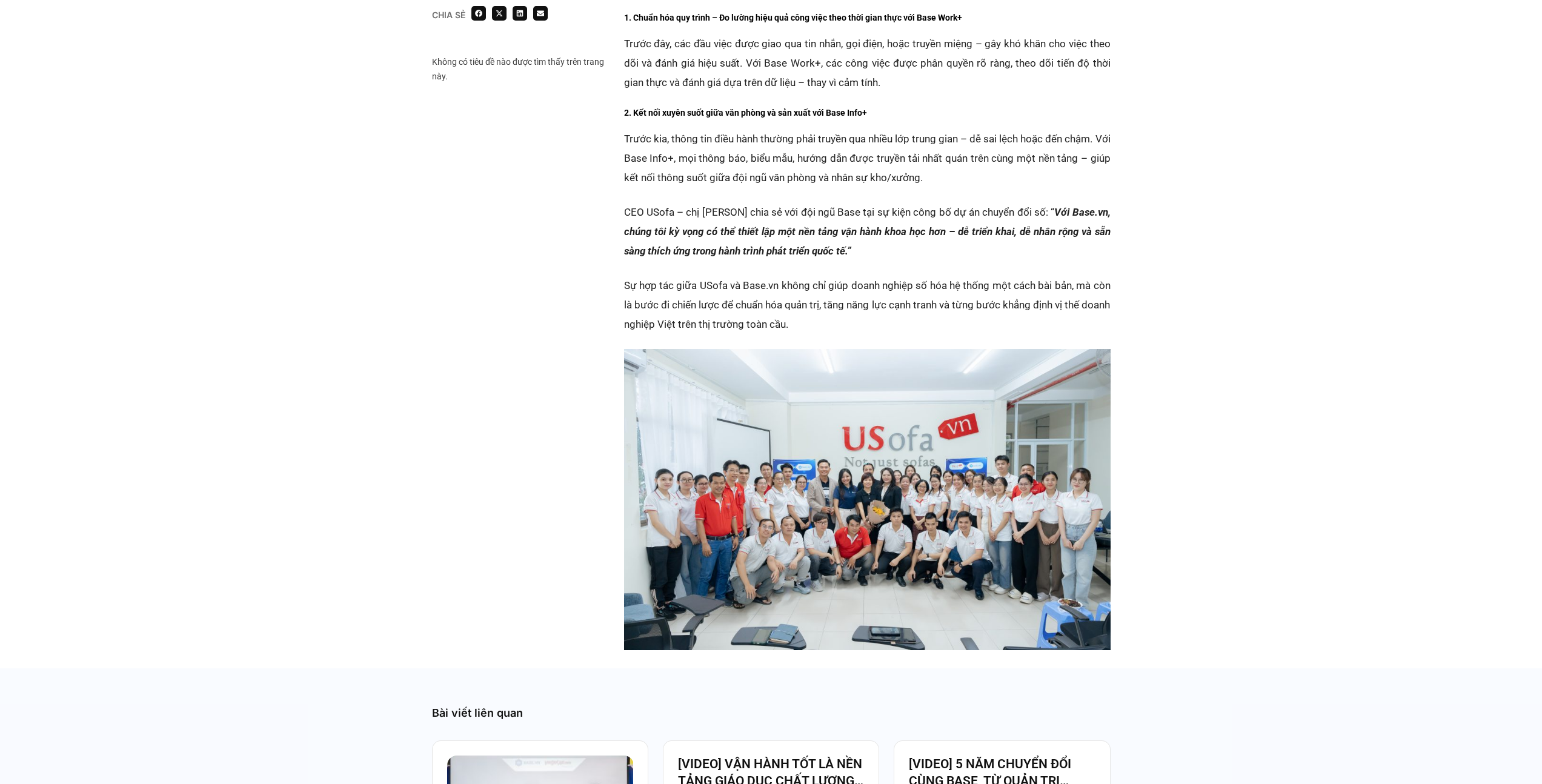 click on "“ Sau rất nhiều biến động, từ dịch Covid đến biến động kinh tế vĩ mô hiện tại, chúng tôi hiểu rằng doanh nghiệp không thể đứng yên. USofa đã nhiều lần cố gắng hoạch định lại quy trình vận hành, nhưng vẫn thiếu một công cụ đủ linh hoạt và thực tiễn để biến điều đó thành hành động cụ thể mỗi ngày.”  – Chị [PERSON], CEO USofa bộc bạch.
Chị [PERSON], CEO USofa
Câu chuyện chuyển đổi số của USofa bắt đầu từ một nhu cầu rất cấp thiết của các doanh nghiệp Việt – nâng cấp nội lực để phục vụ tốt hơn các thị trường khó tính như Mỹ.  USofa là thương hiệu nội thất cao cấp thuộc Công ty TNHH Xuất Nhập Khẩu Minh Tín
1. Chuẩn hóa quy trình – Đo lường hiệu quả công việc theo thời gian thực với Base Work+" at bounding box center (867, -170) 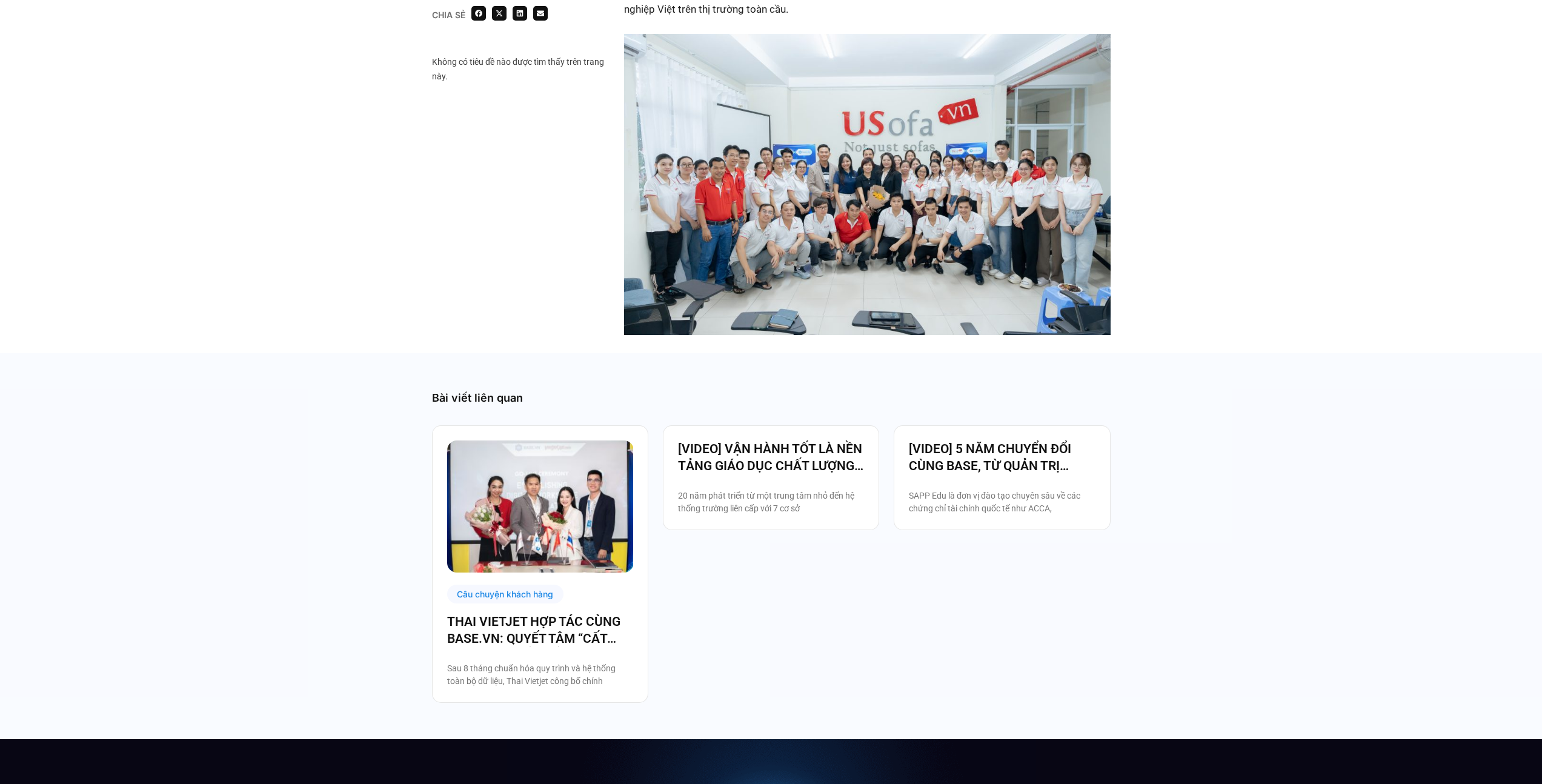 scroll, scrollTop: 2025, scrollLeft: 0, axis: vertical 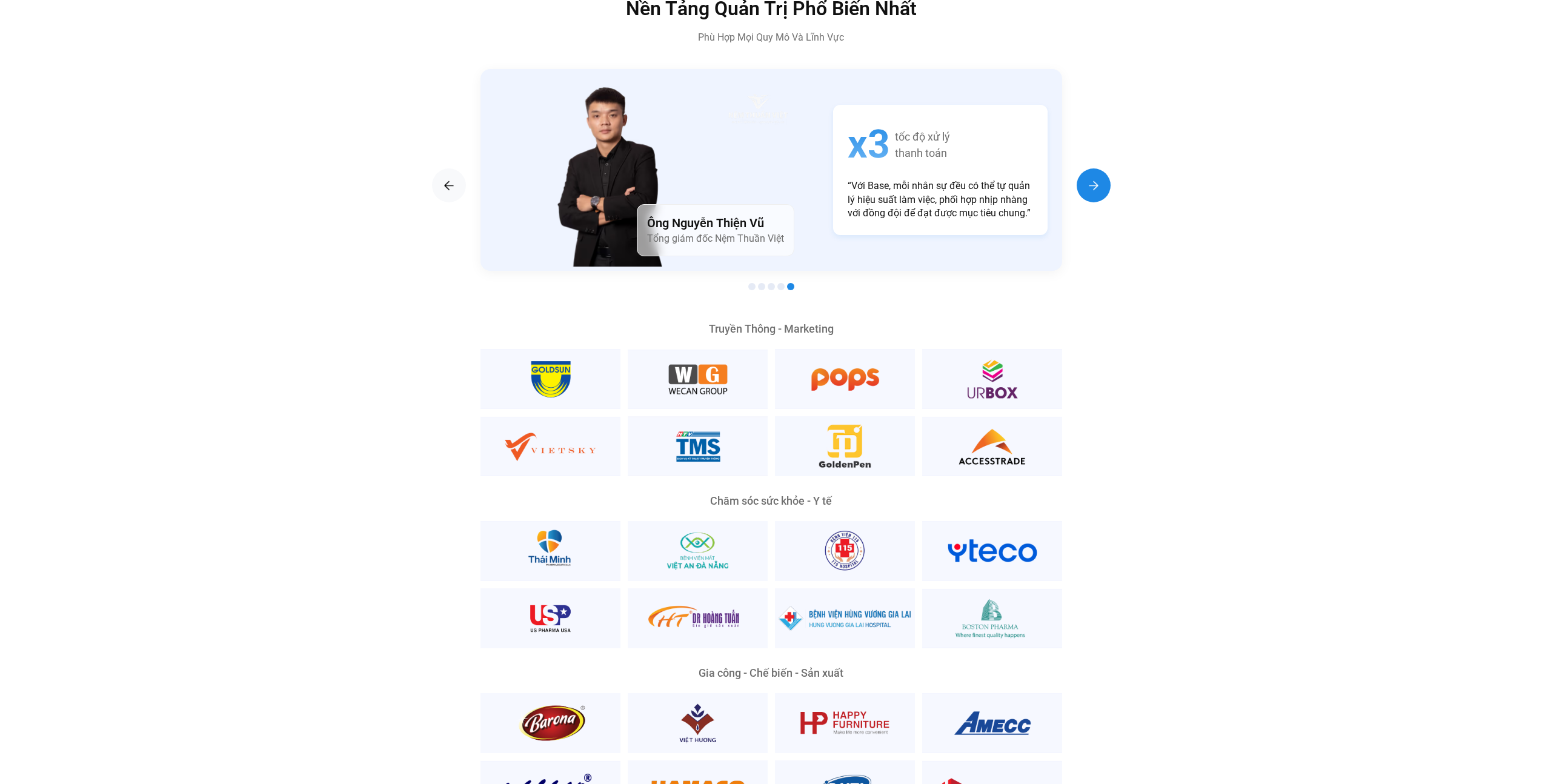click at bounding box center (1094, 185) 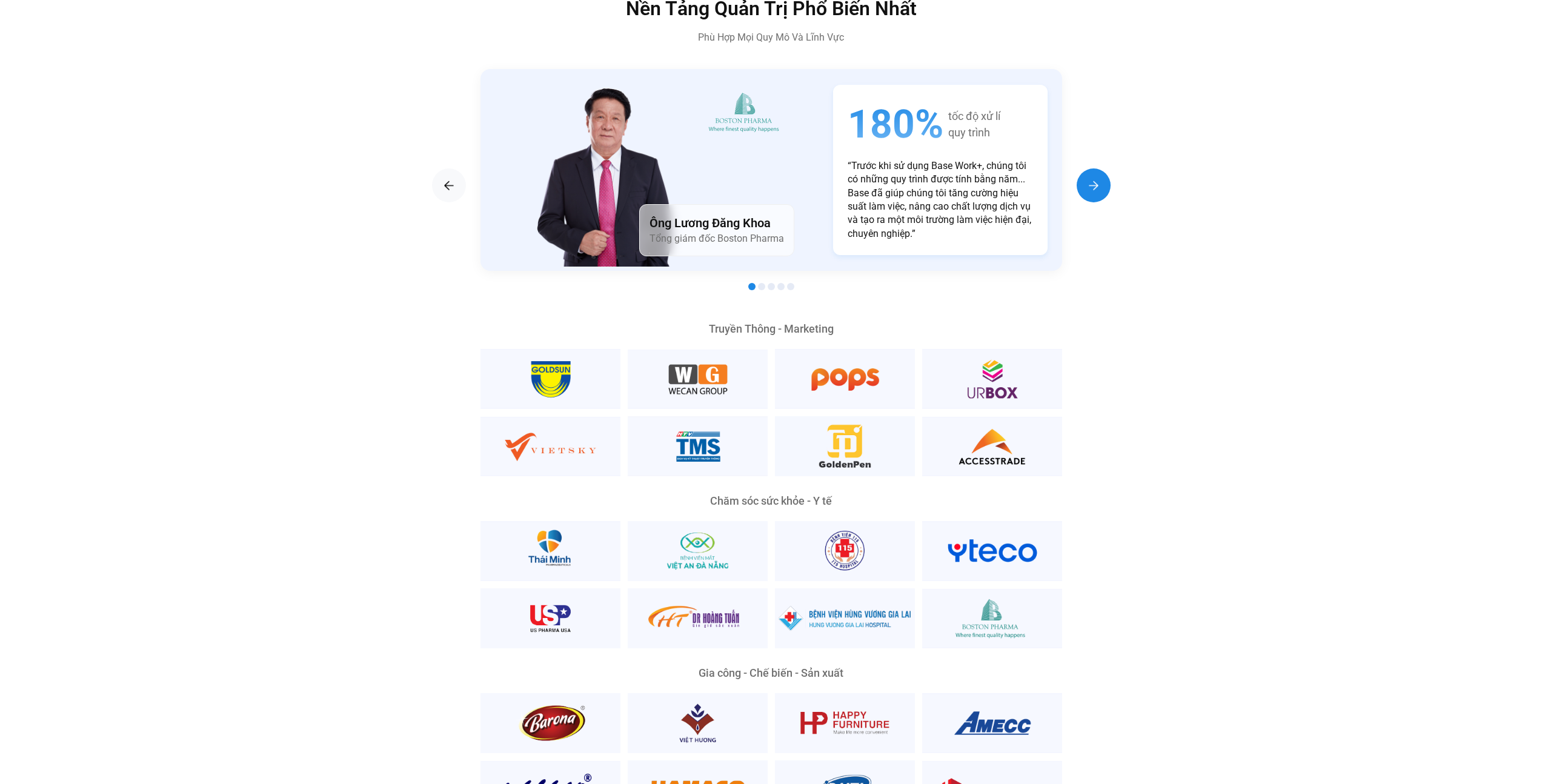 click at bounding box center [1094, 185] 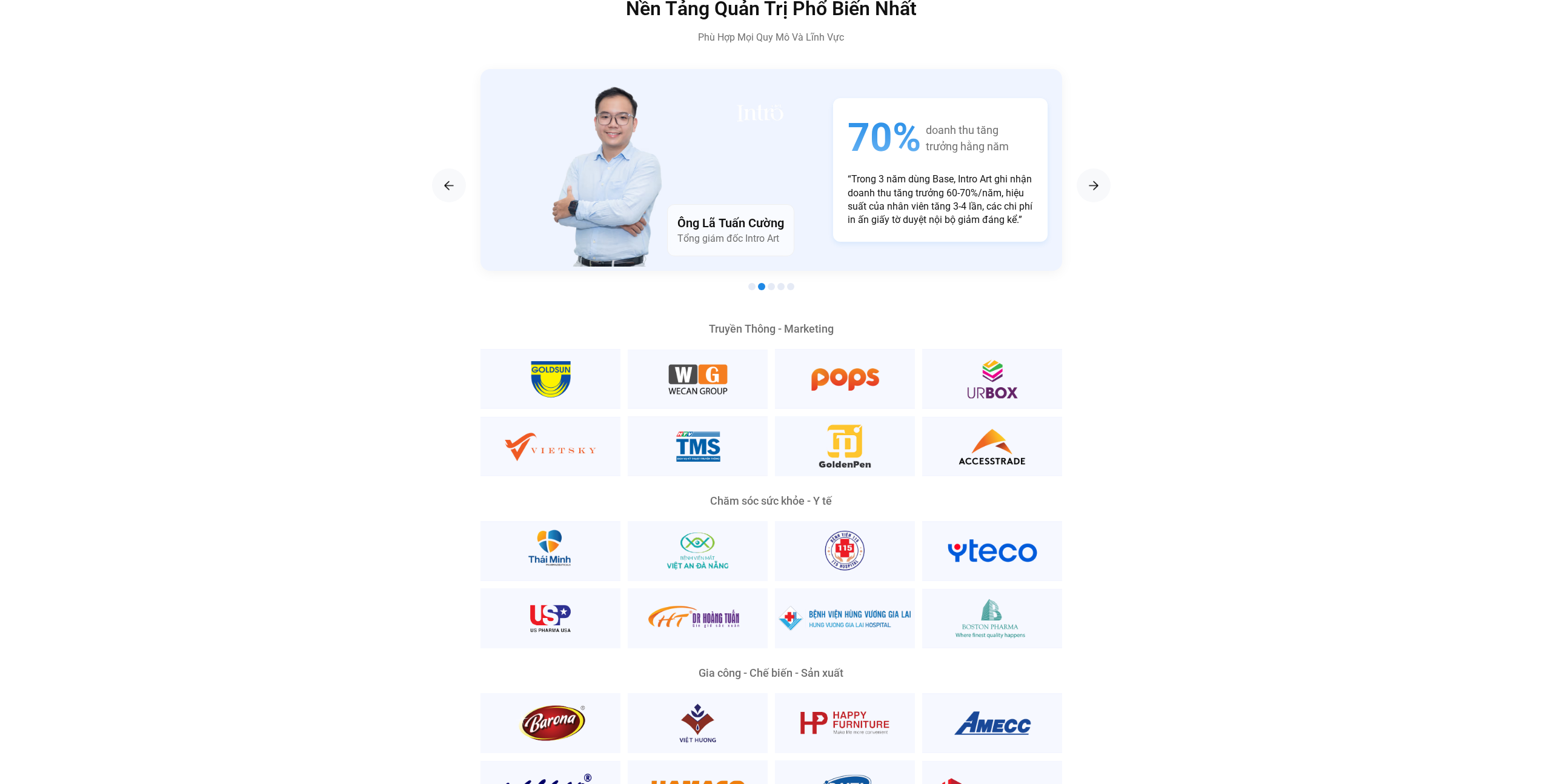 click on "Nền Tảng Quản Trị Phổ Biến Nhất
Phù Hợp Mọi Quy Mô Và Lĩnh Vực
Ông Woranate Laprabang
Tổng giám đốc Vietjet Air Thái Lan
100+
quy trình vận hành  được số hóa
“Hệ thống Base đã giúp chúng tôi đưa tất cả các quy trình nội bộ lên trực tuyến trên một nền tảng số, từ đó cải thiện đáng kể tốc độ và hiệu quả của các quy trình nội bộ.”
Ông Nguyễn Mạnh Hải 200+" at bounding box center [771, 699] 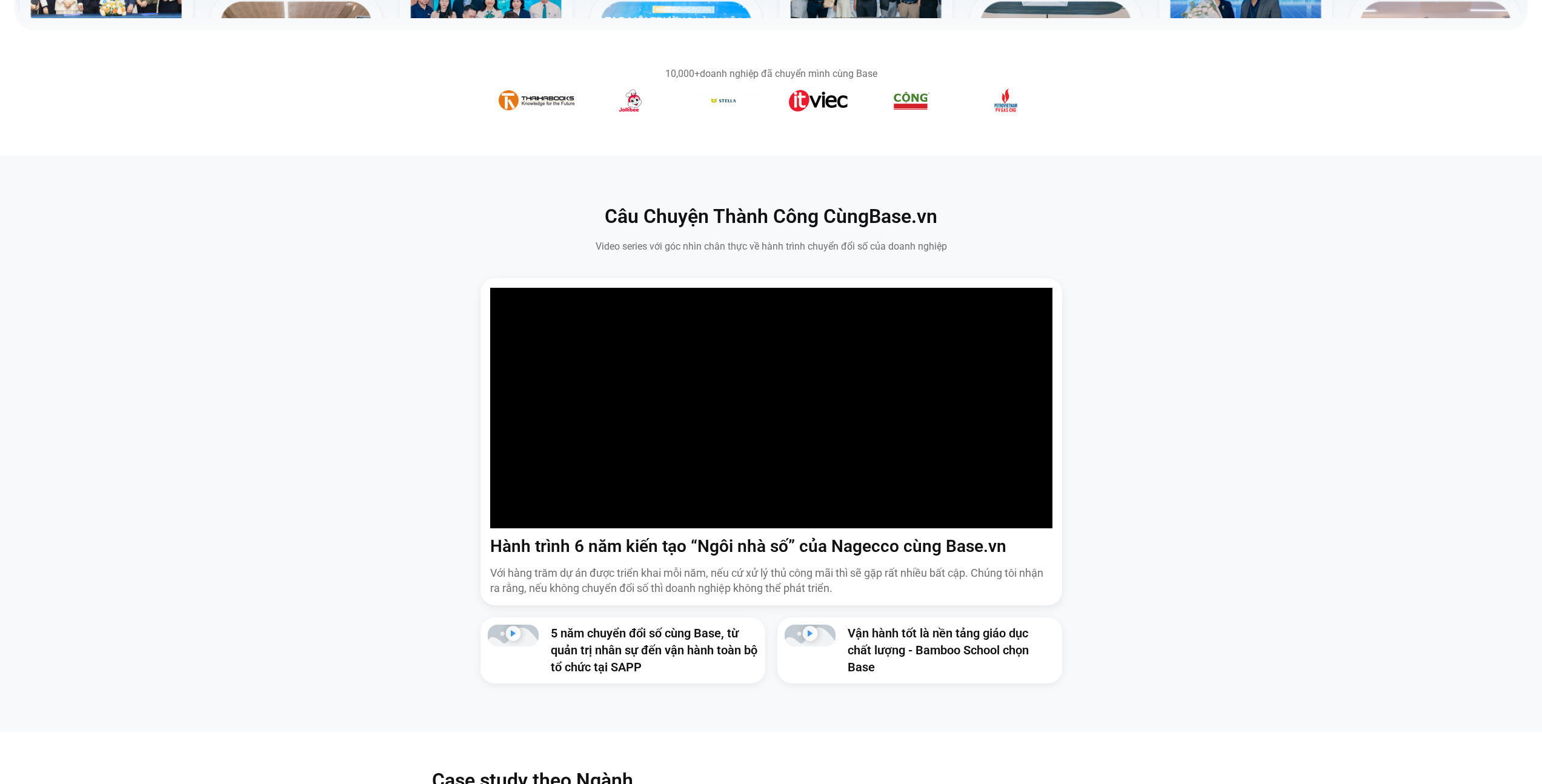 scroll, scrollTop: 0, scrollLeft: 0, axis: both 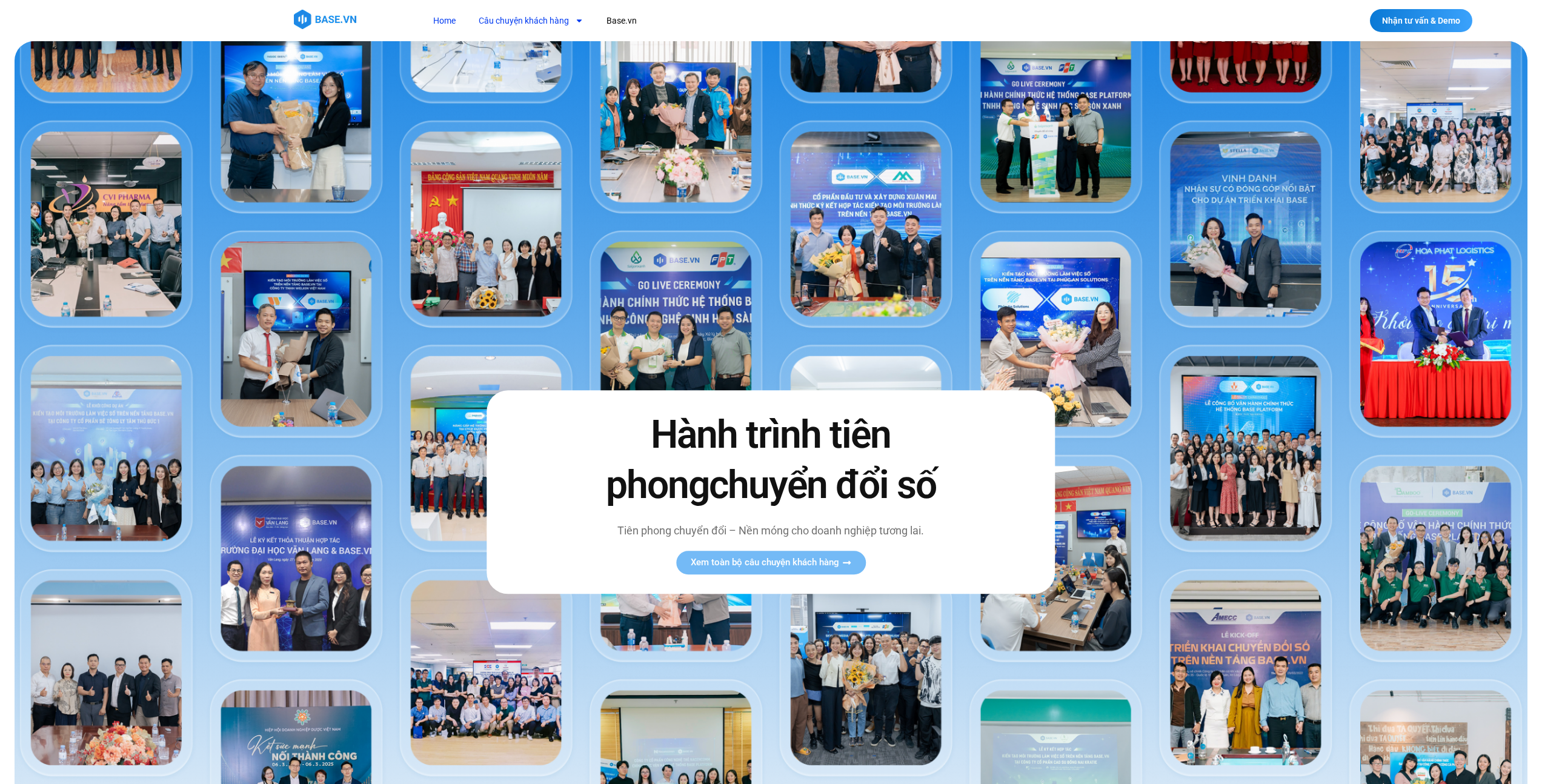 click on "Câu chuyện khách hàng" 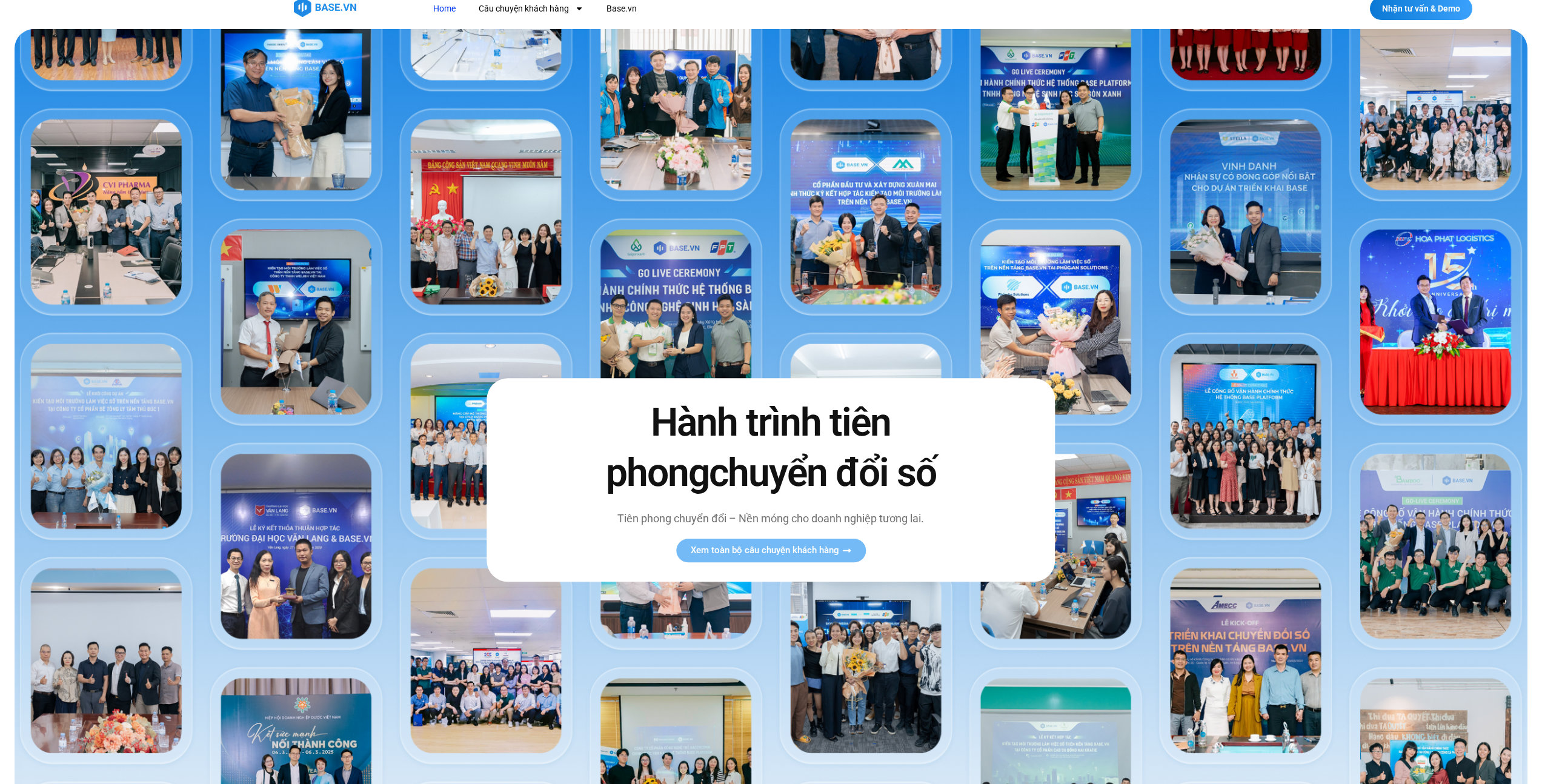scroll, scrollTop: 0, scrollLeft: 0, axis: both 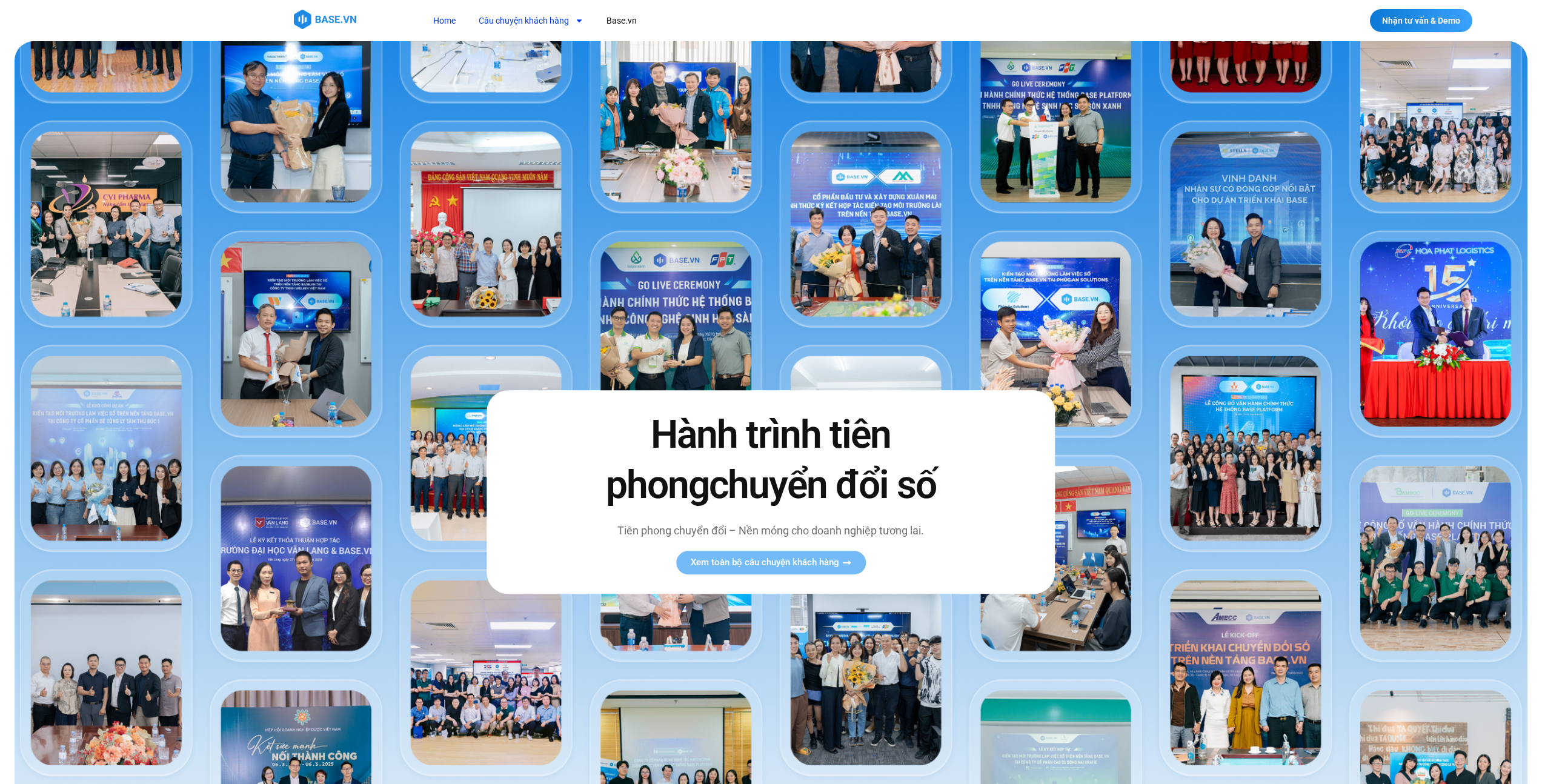 click on "Câu chuyện khách hàng" 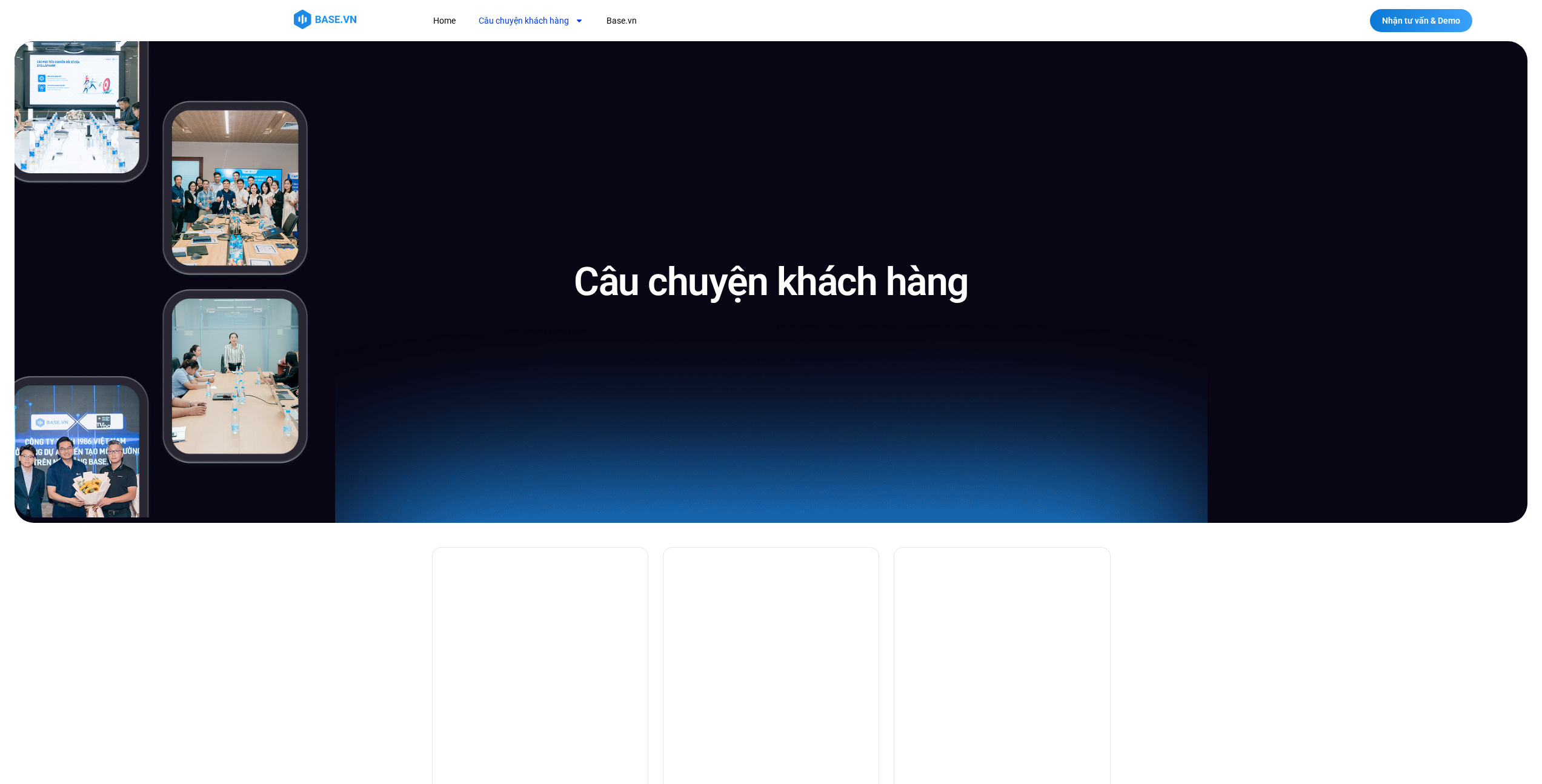 scroll, scrollTop: 0, scrollLeft: 0, axis: both 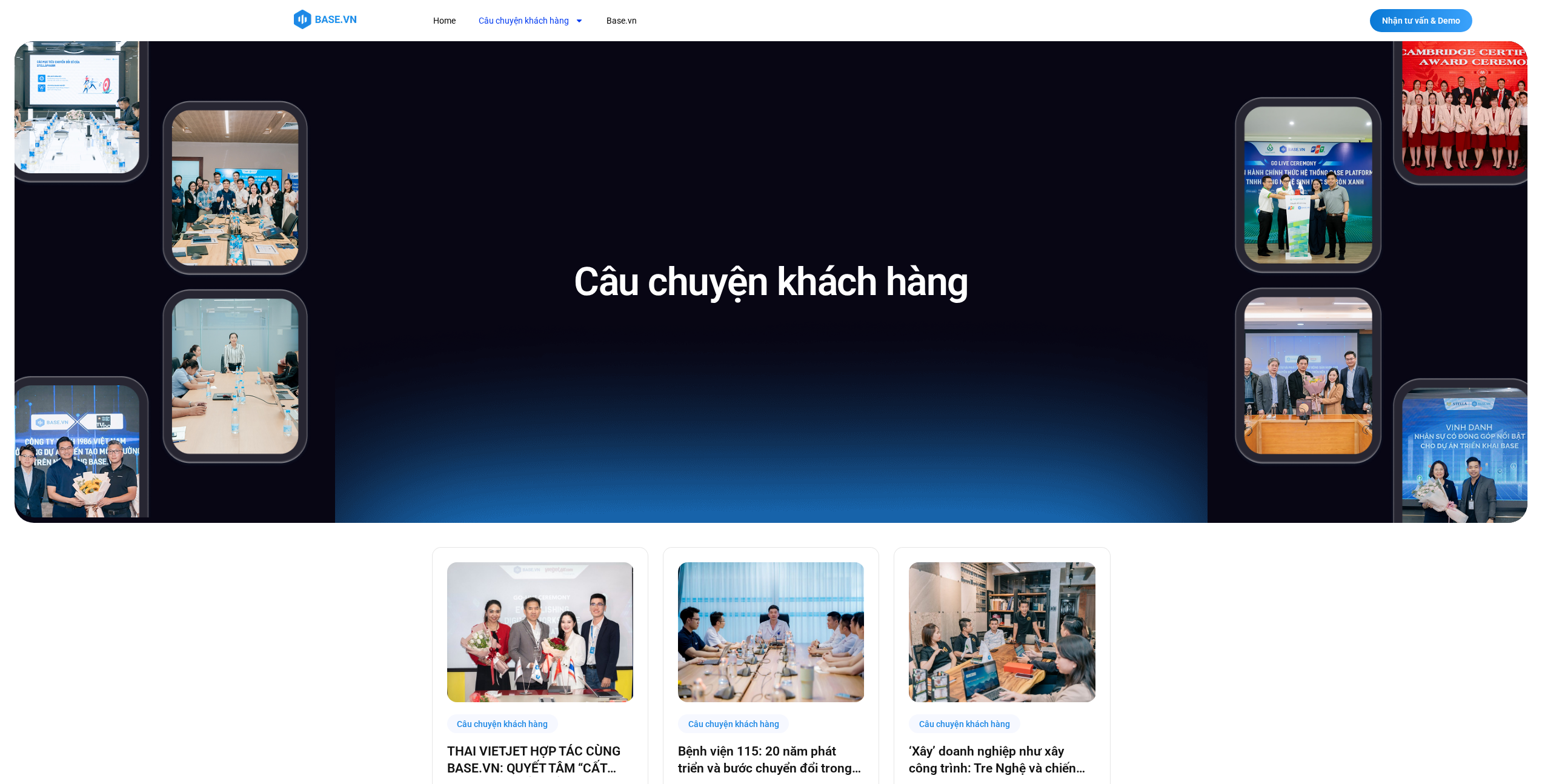 click on "Câu chuyện khách hàng" 